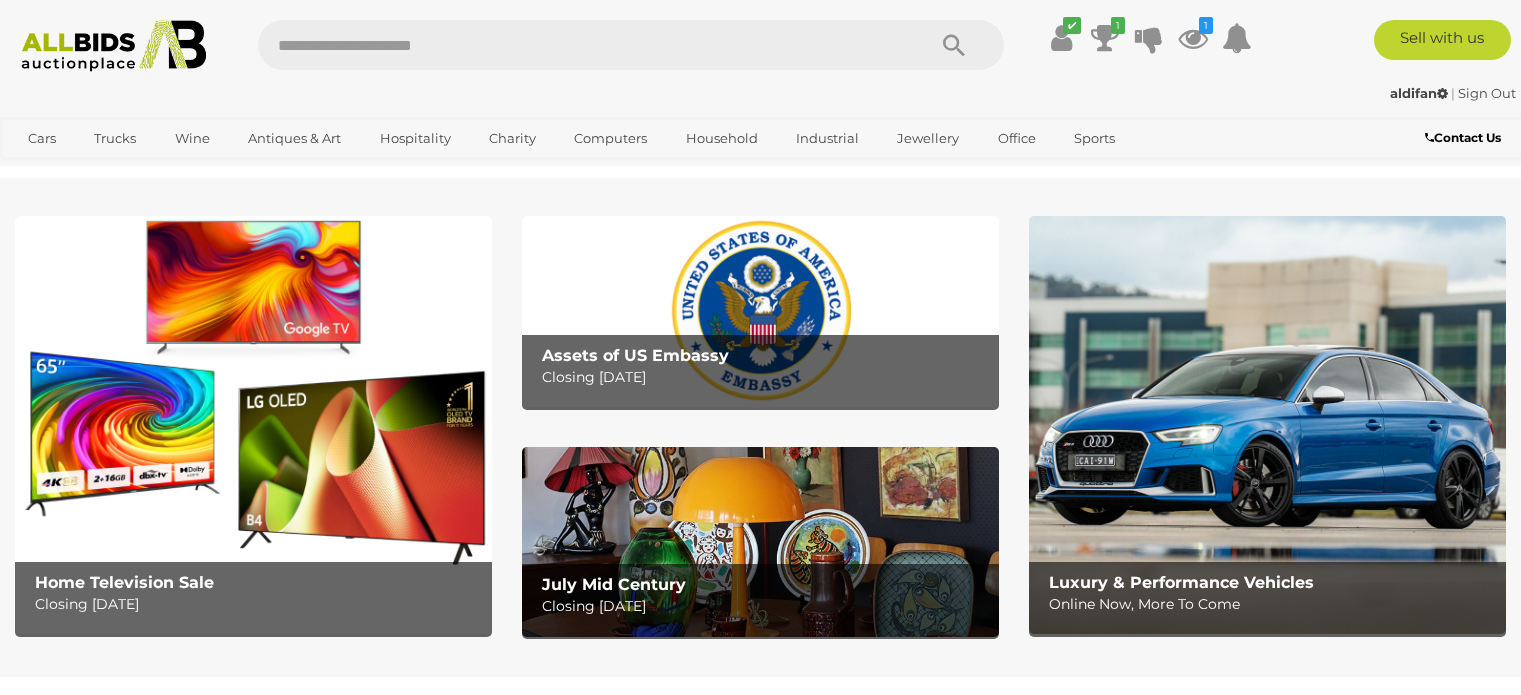 scroll, scrollTop: 0, scrollLeft: 0, axis: both 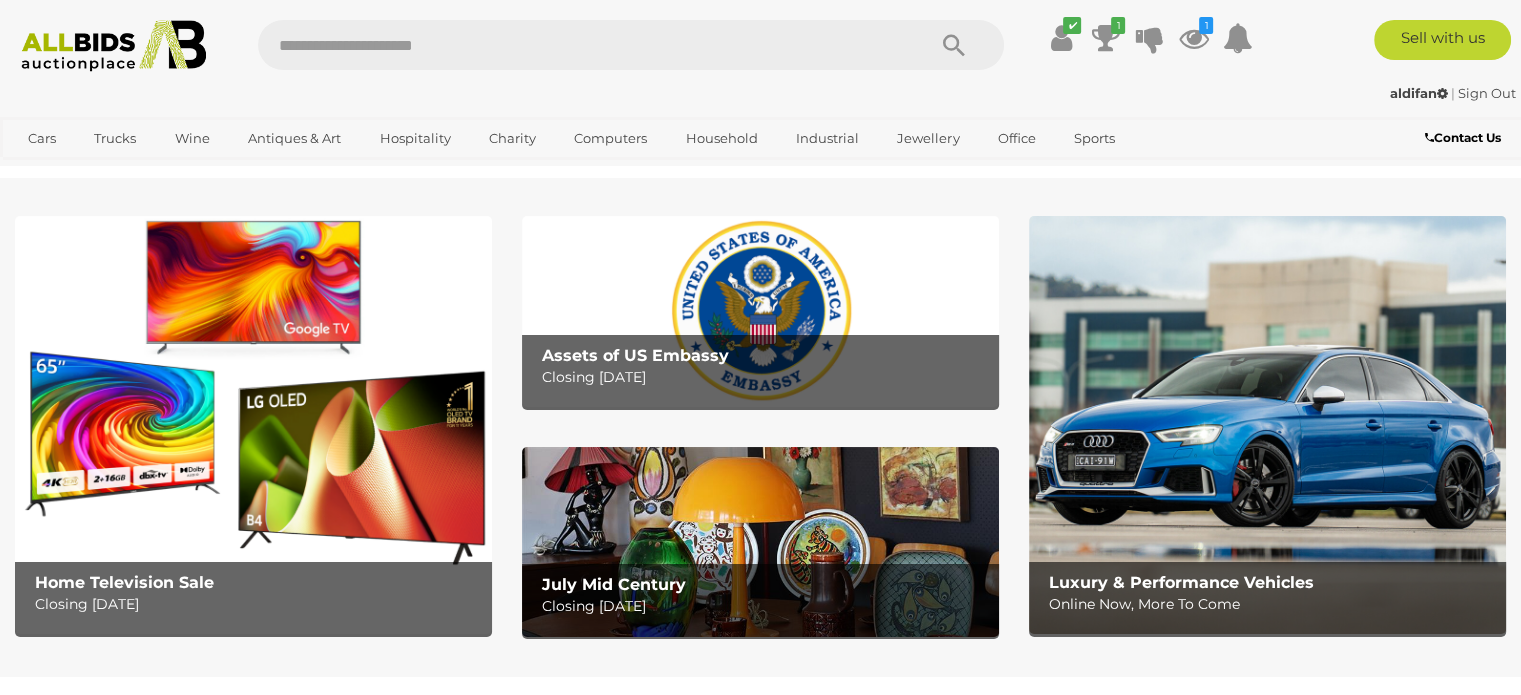 click on "Assets of US Embassy" at bounding box center (635, 355) 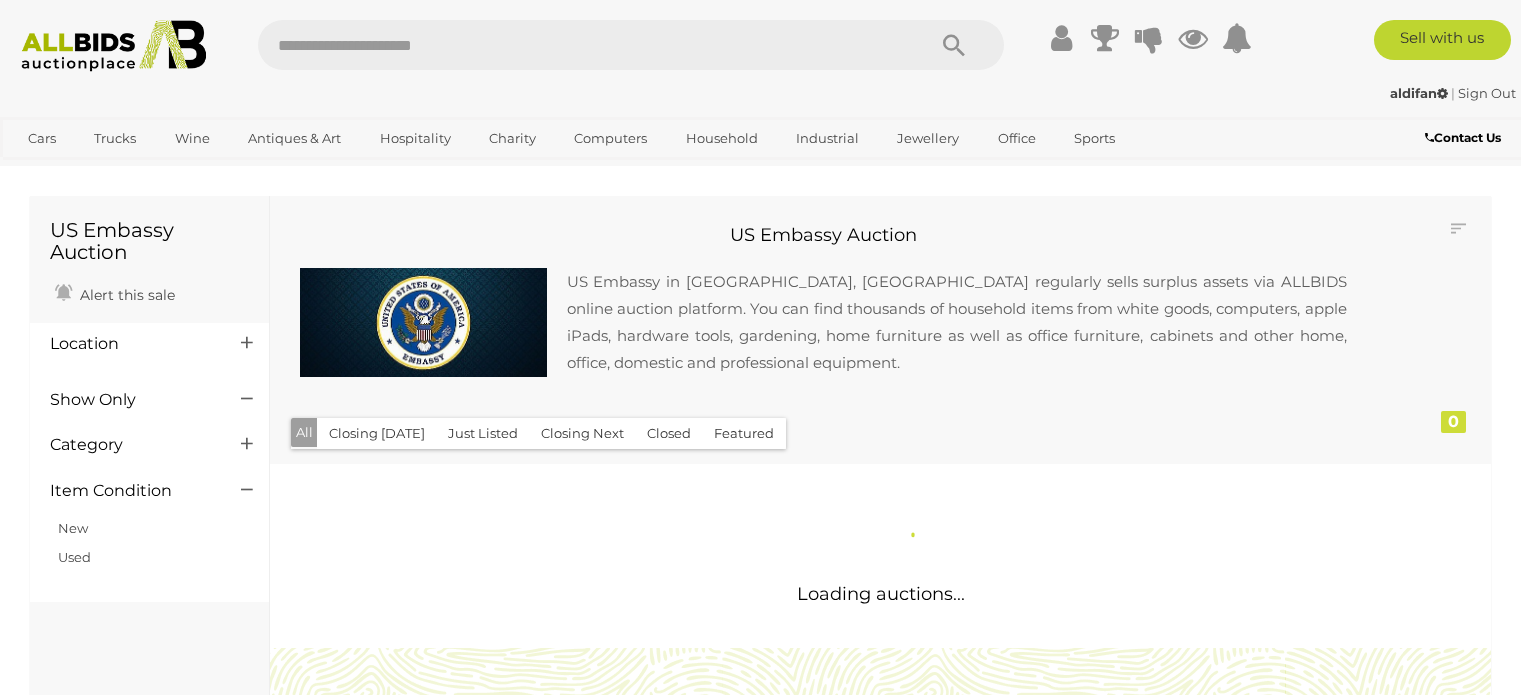 scroll, scrollTop: 0, scrollLeft: 0, axis: both 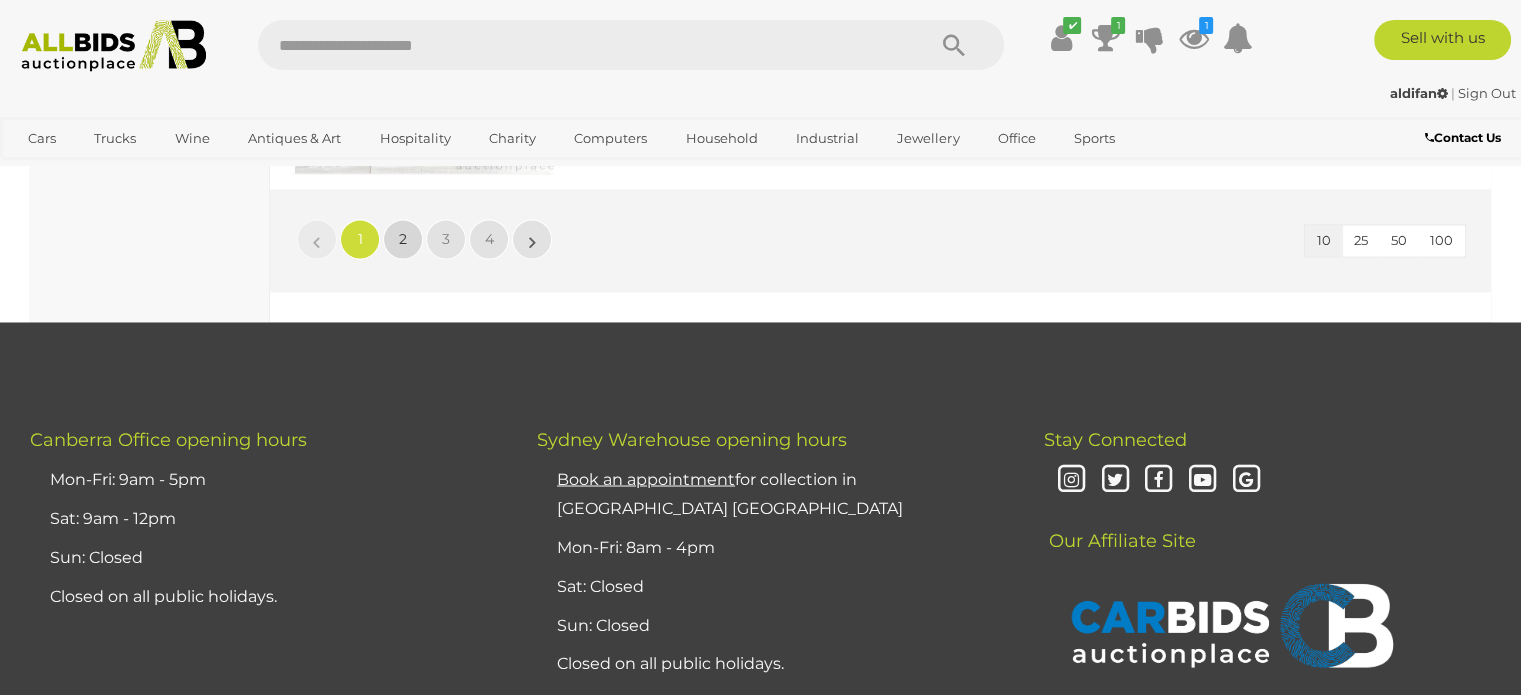 click on "2" at bounding box center [403, 239] 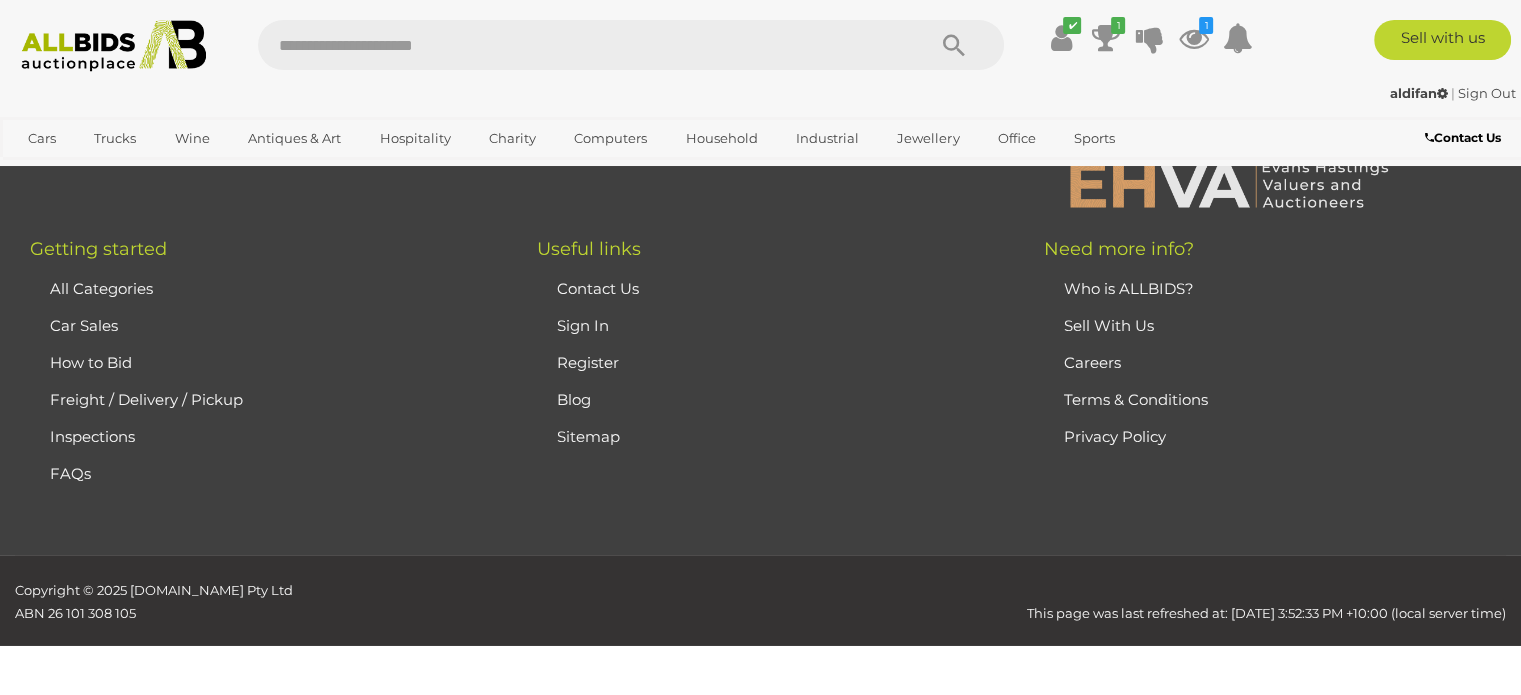 scroll, scrollTop: 297, scrollLeft: 0, axis: vertical 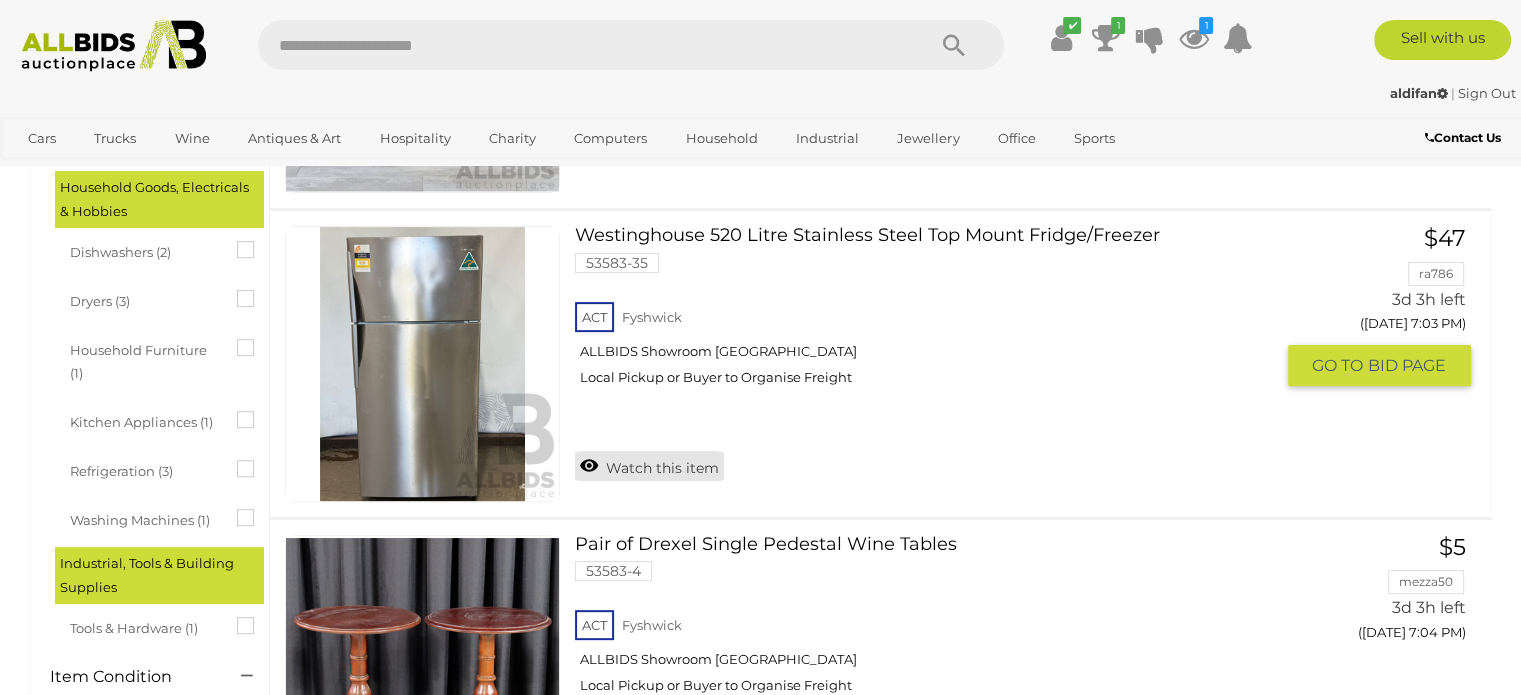 click on "Watch this item" at bounding box center (649, 466) 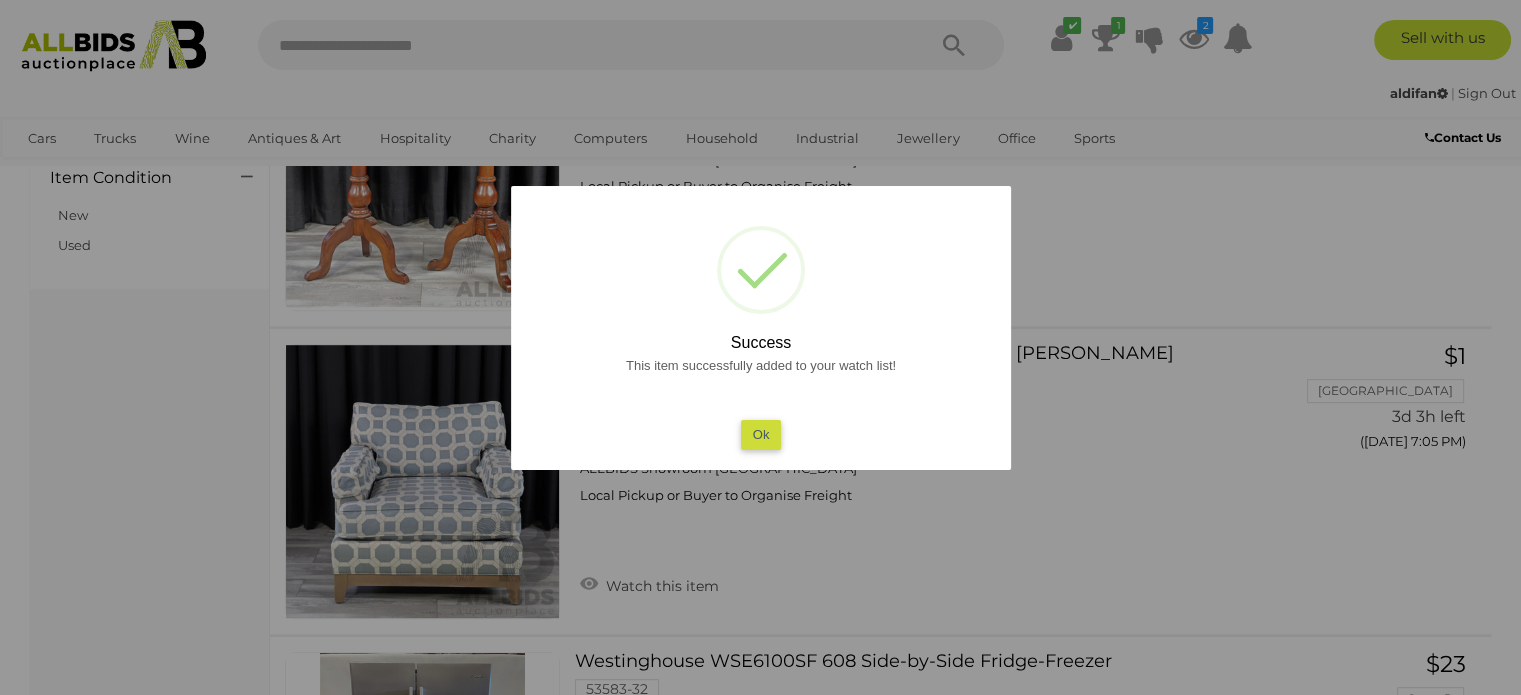 scroll, scrollTop: 1097, scrollLeft: 0, axis: vertical 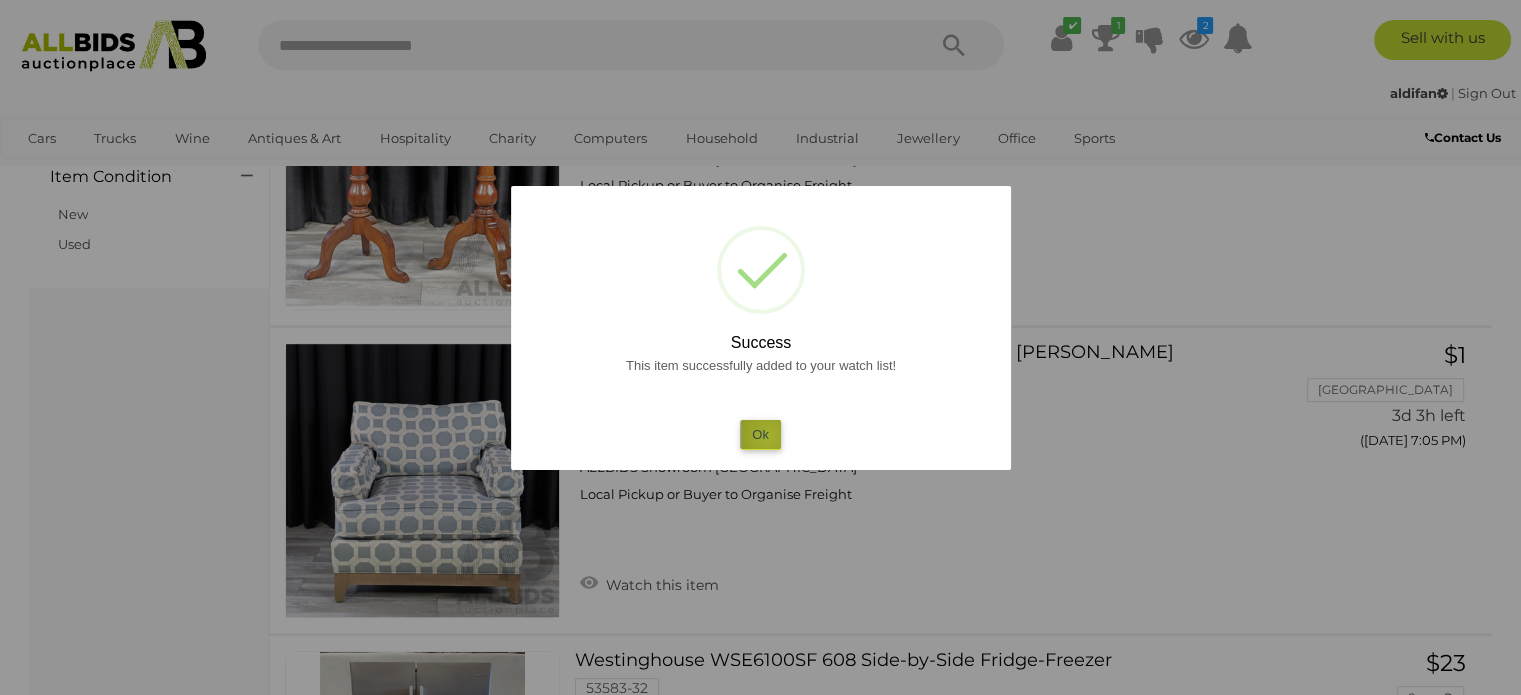 click on "Ok" at bounding box center [760, 434] 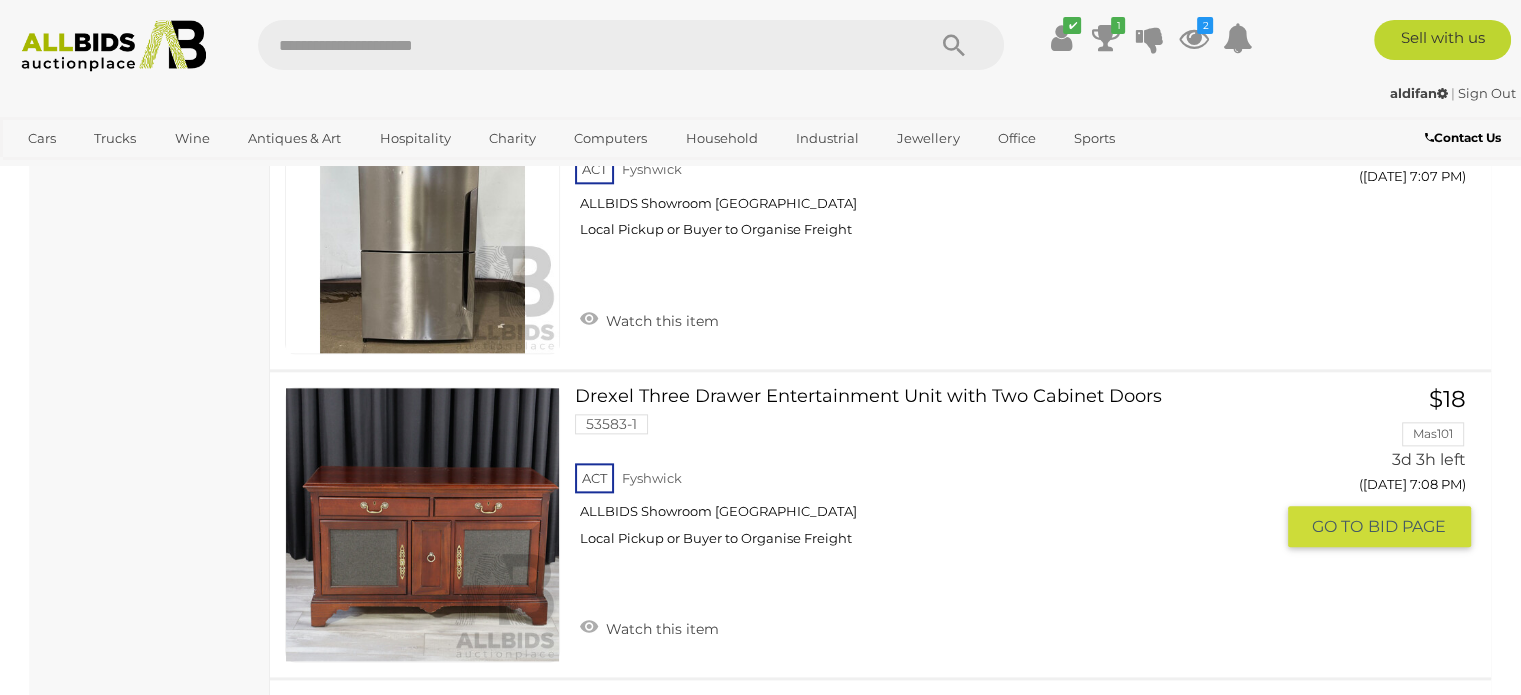scroll, scrollTop: 2297, scrollLeft: 0, axis: vertical 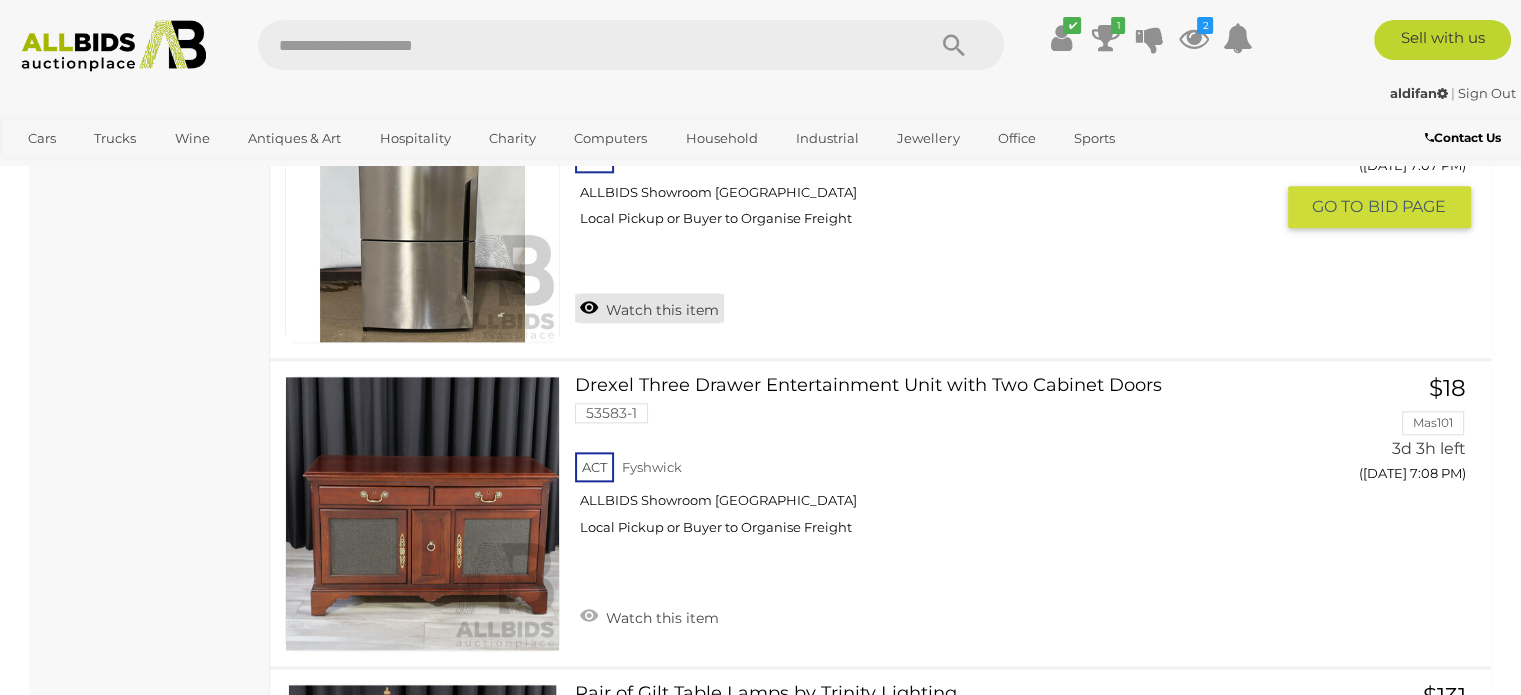 click on "Watch this item" at bounding box center (649, 308) 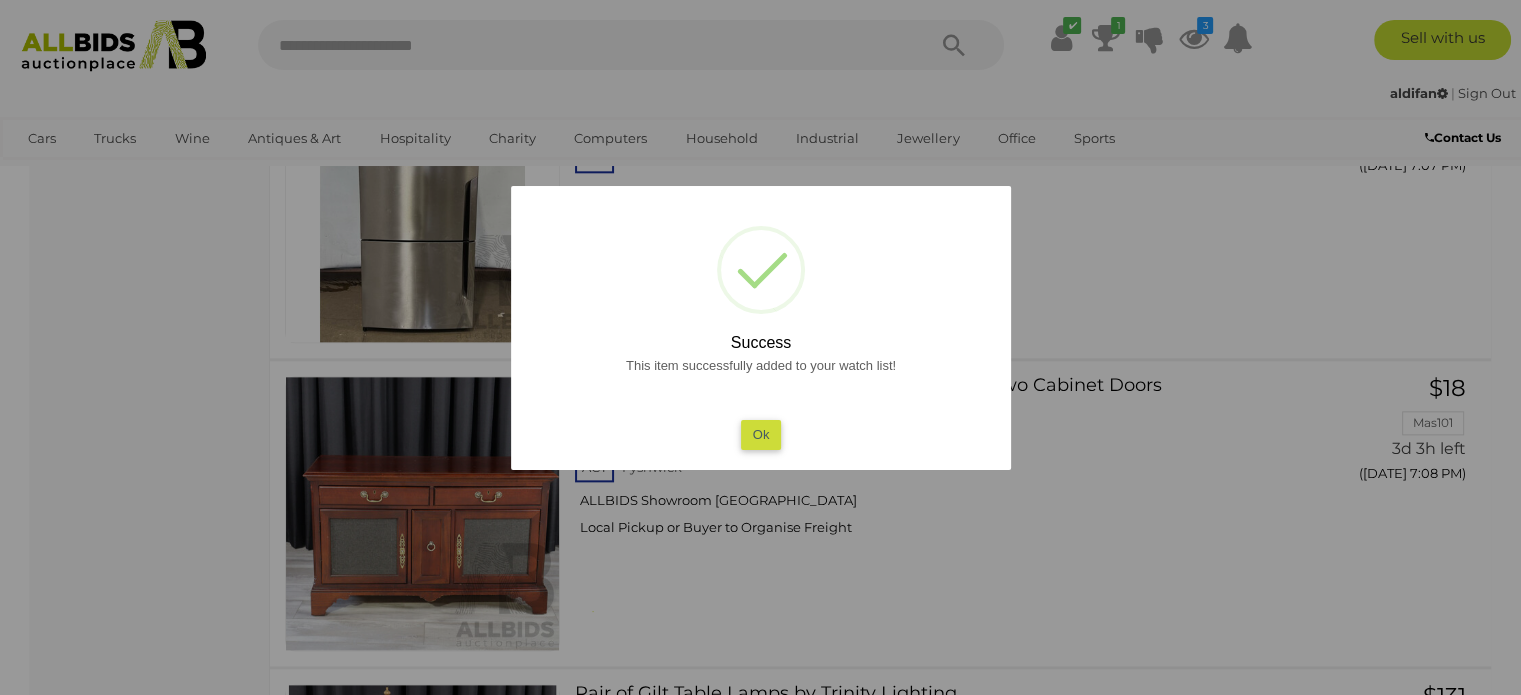 click on "Ok" at bounding box center [760, 434] 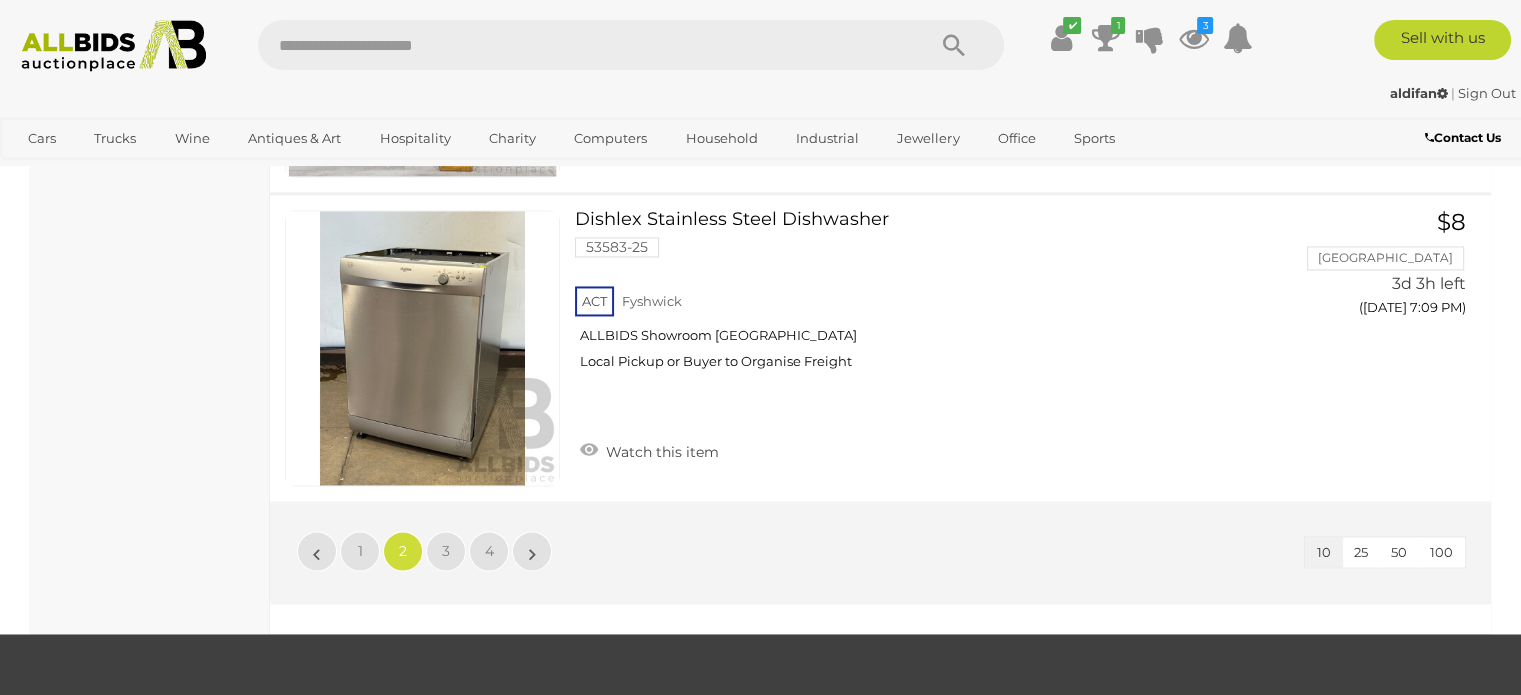 scroll, scrollTop: 3097, scrollLeft: 0, axis: vertical 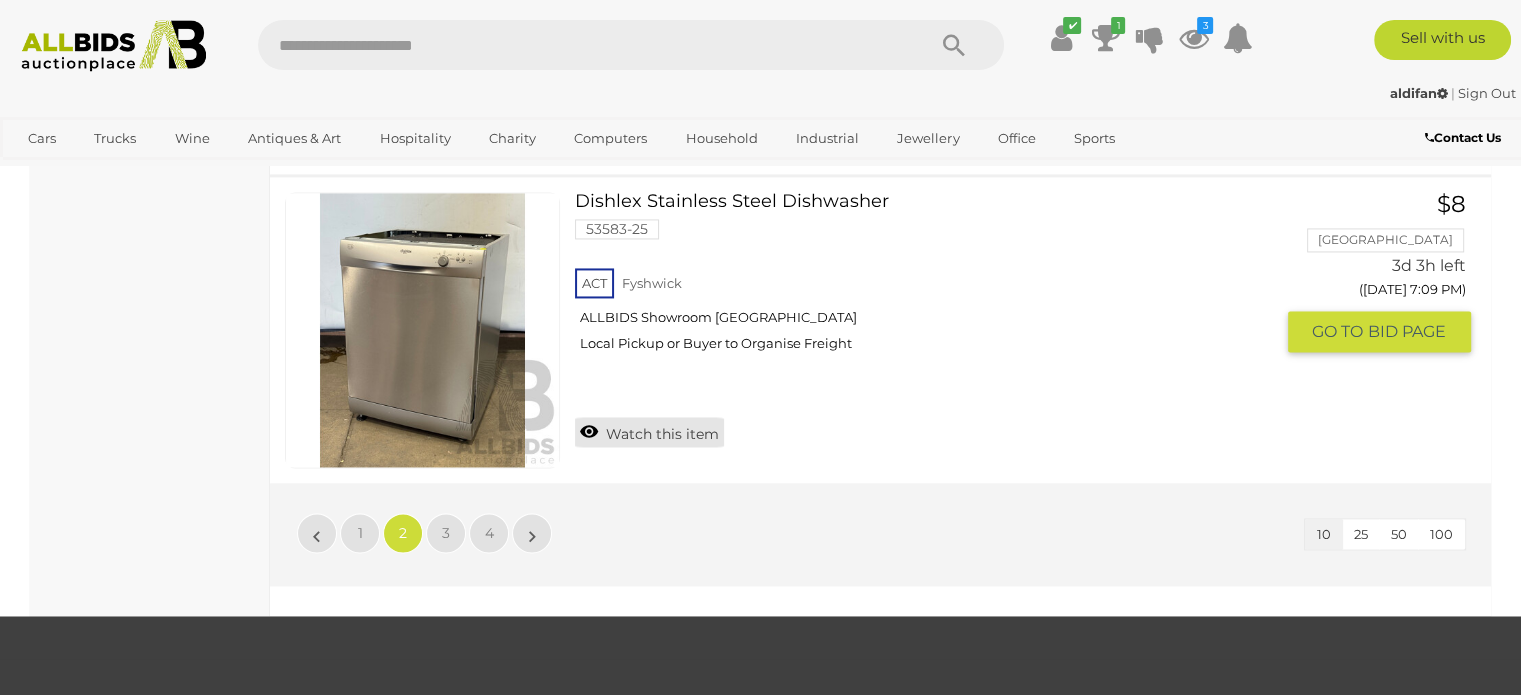 click on "Watch this item" at bounding box center [649, 432] 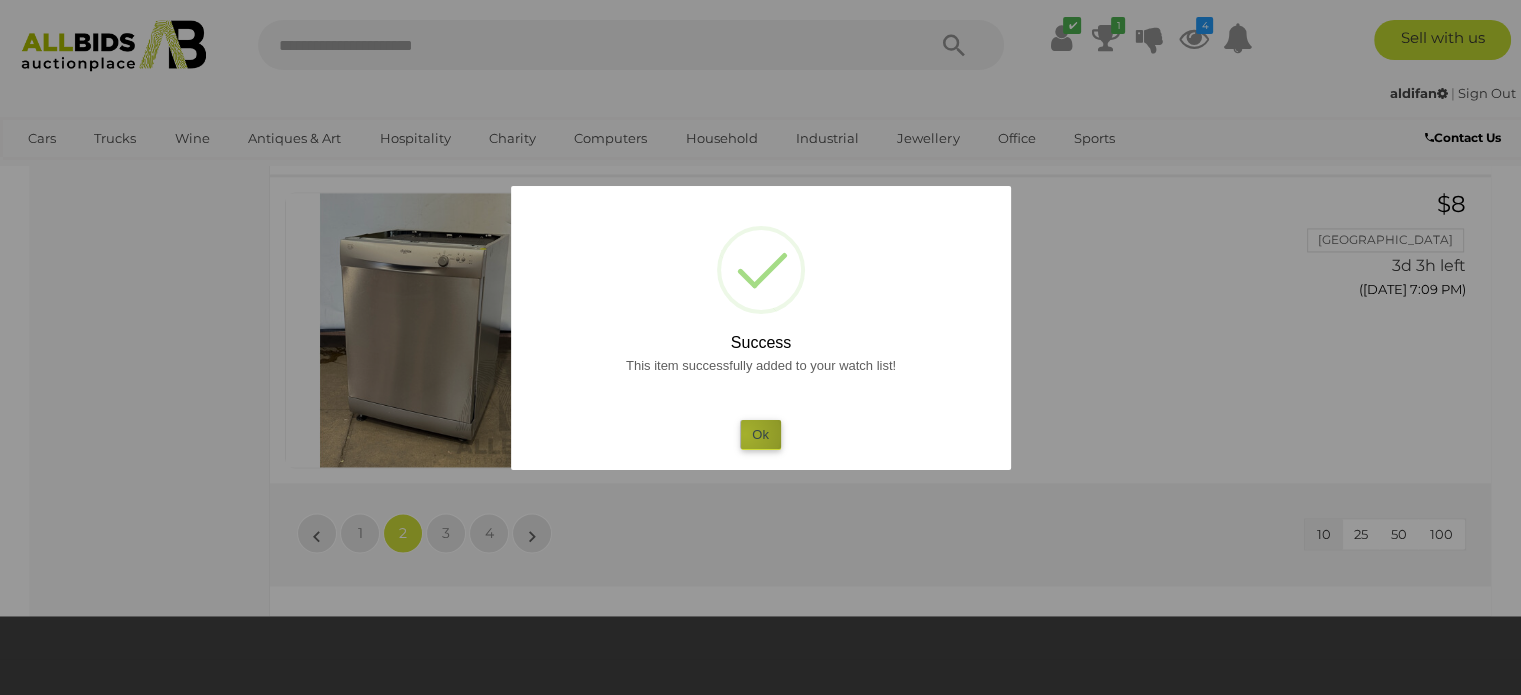 click on "Ok" at bounding box center [760, 434] 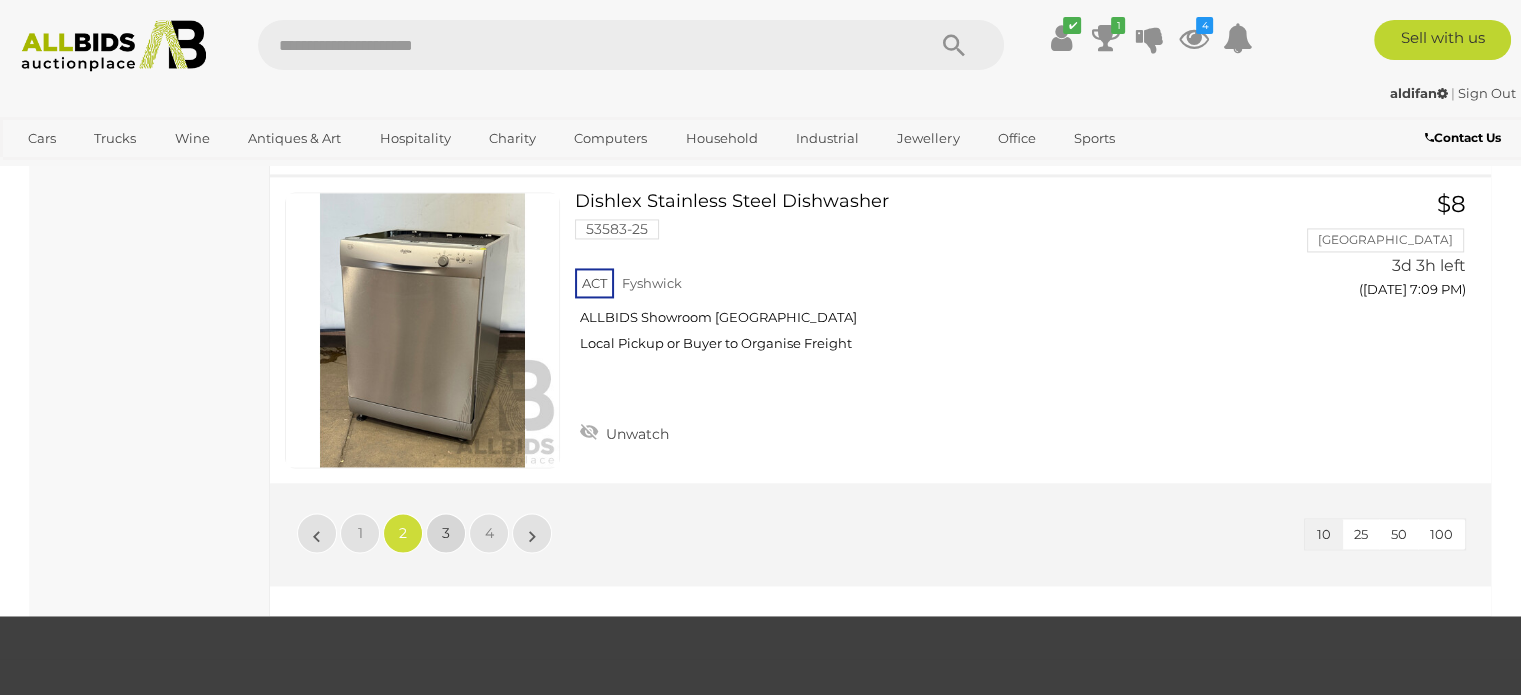 click on "3" at bounding box center (446, 533) 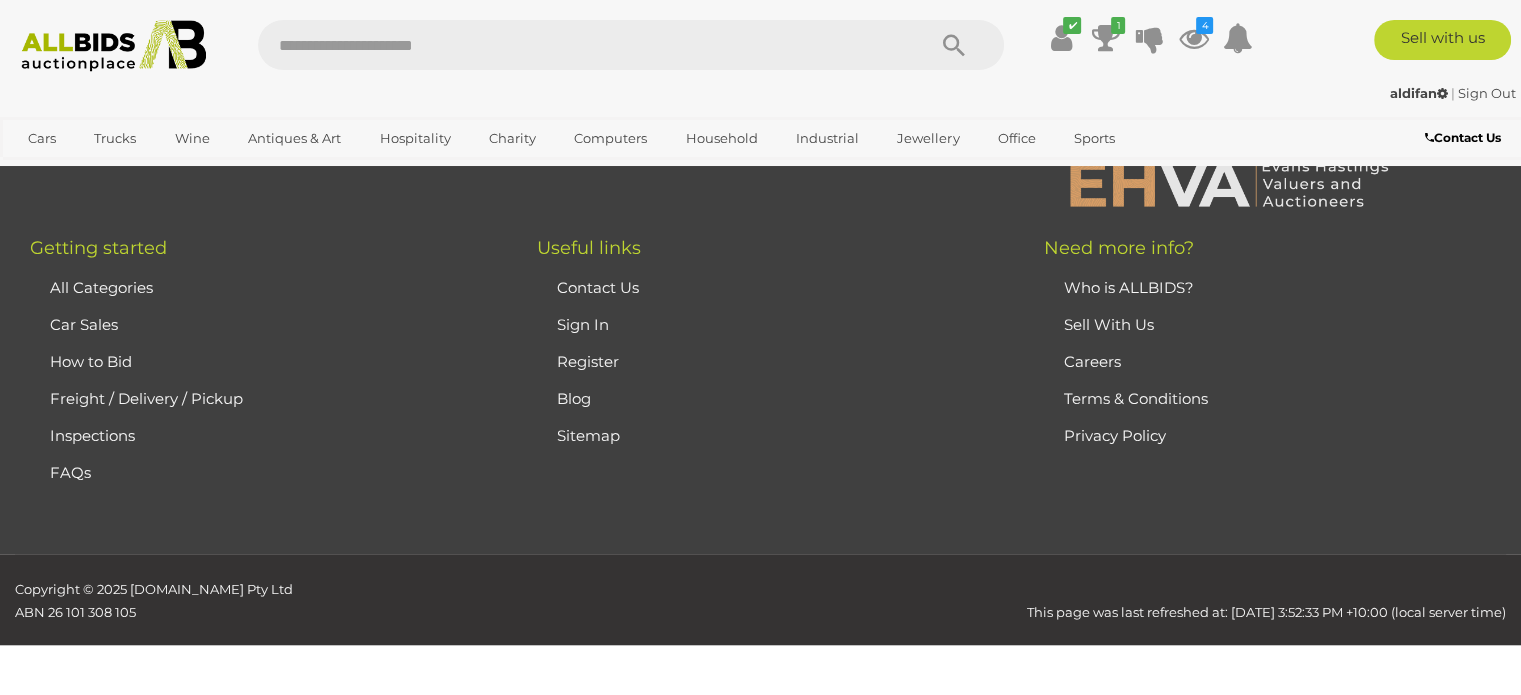 scroll, scrollTop: 297, scrollLeft: 0, axis: vertical 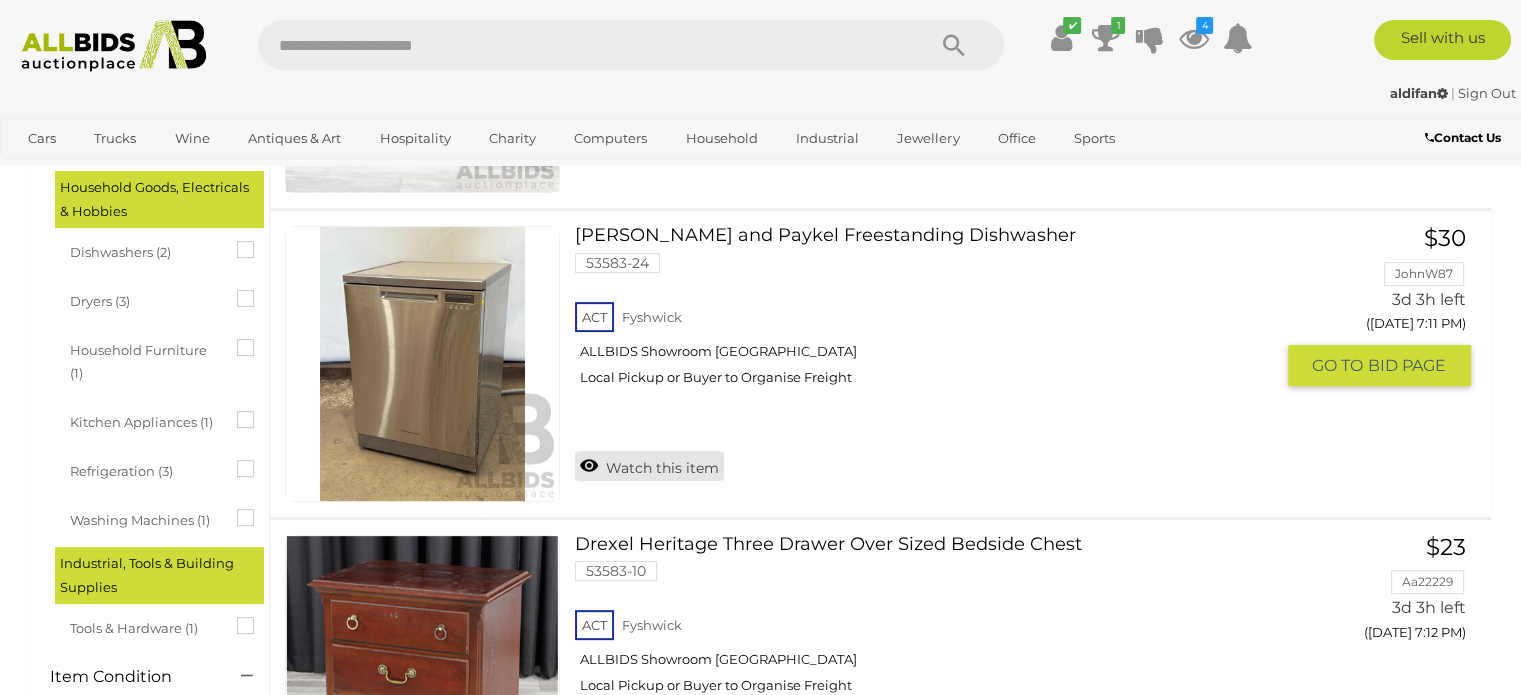click on "Watch this item" at bounding box center (649, 466) 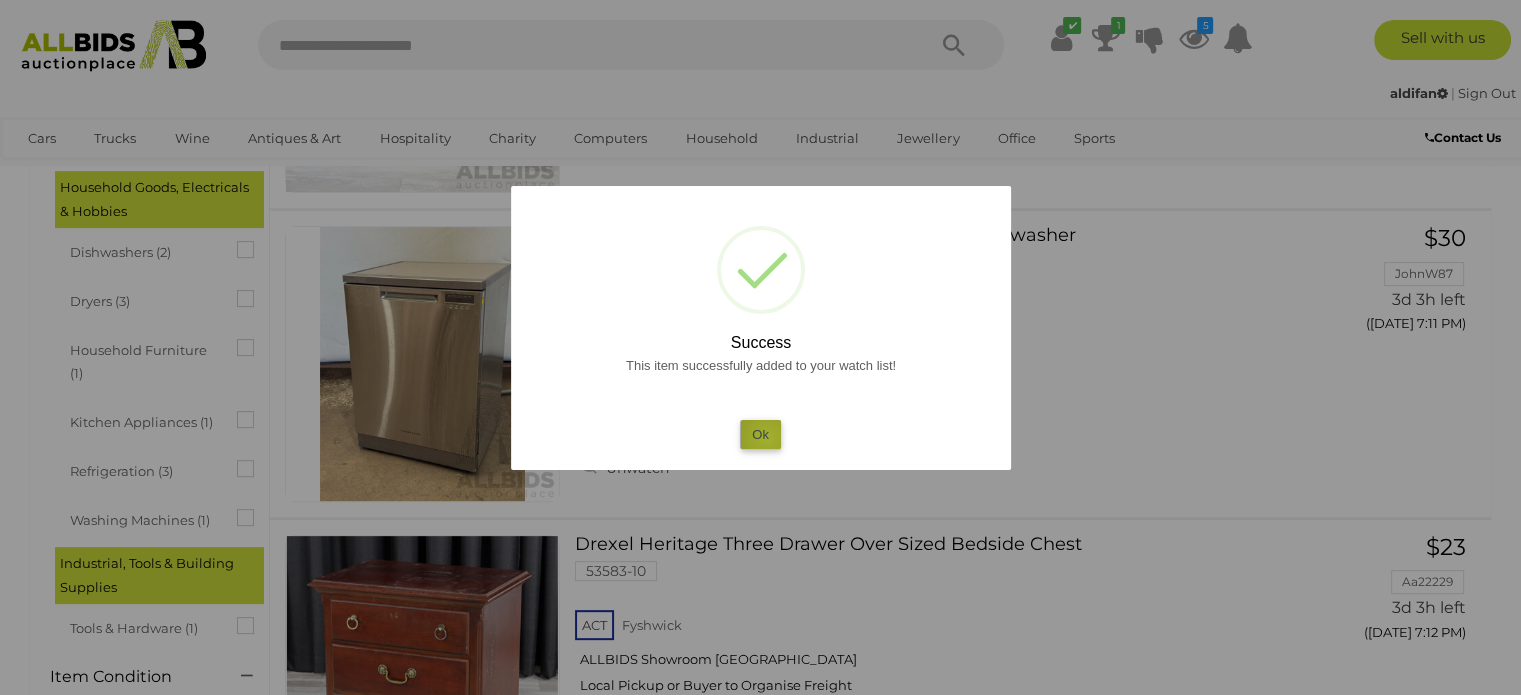 click on "Ok" at bounding box center (760, 434) 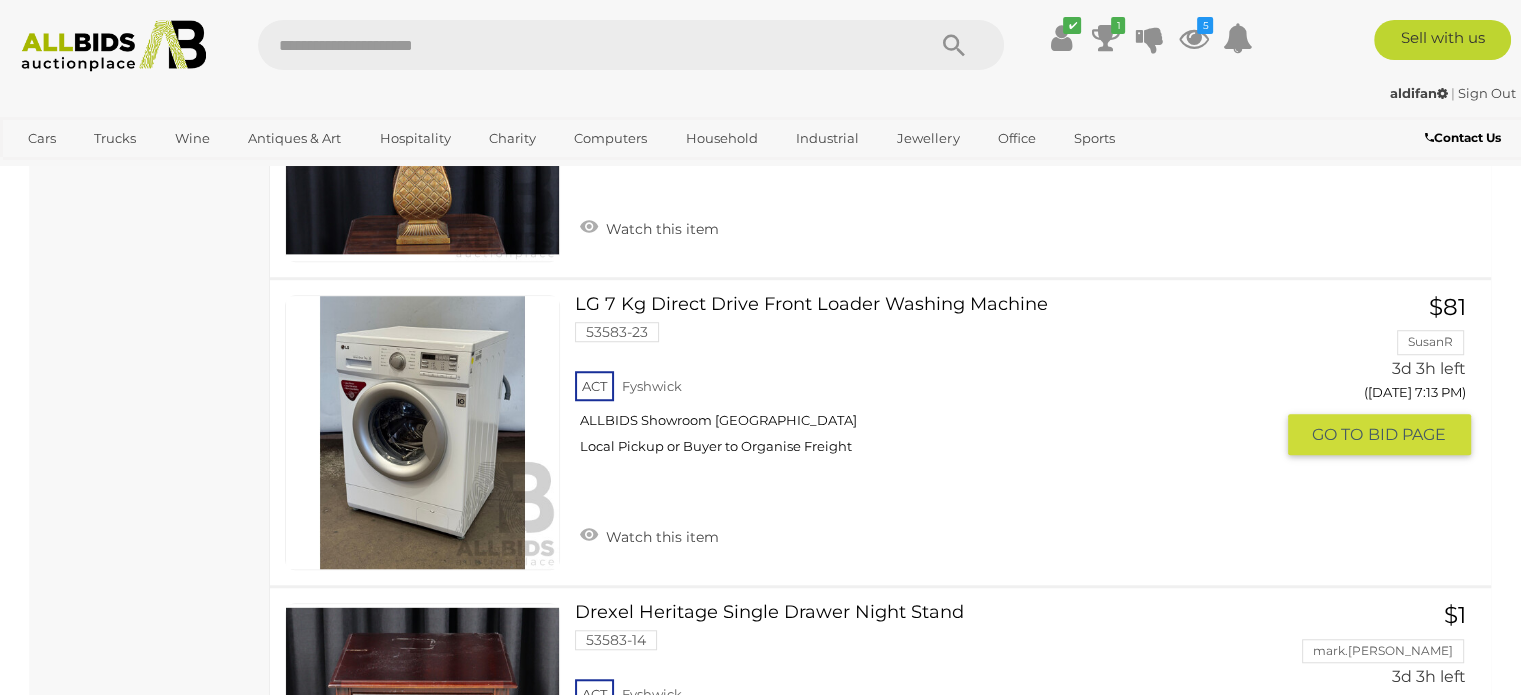 scroll, scrollTop: 1497, scrollLeft: 0, axis: vertical 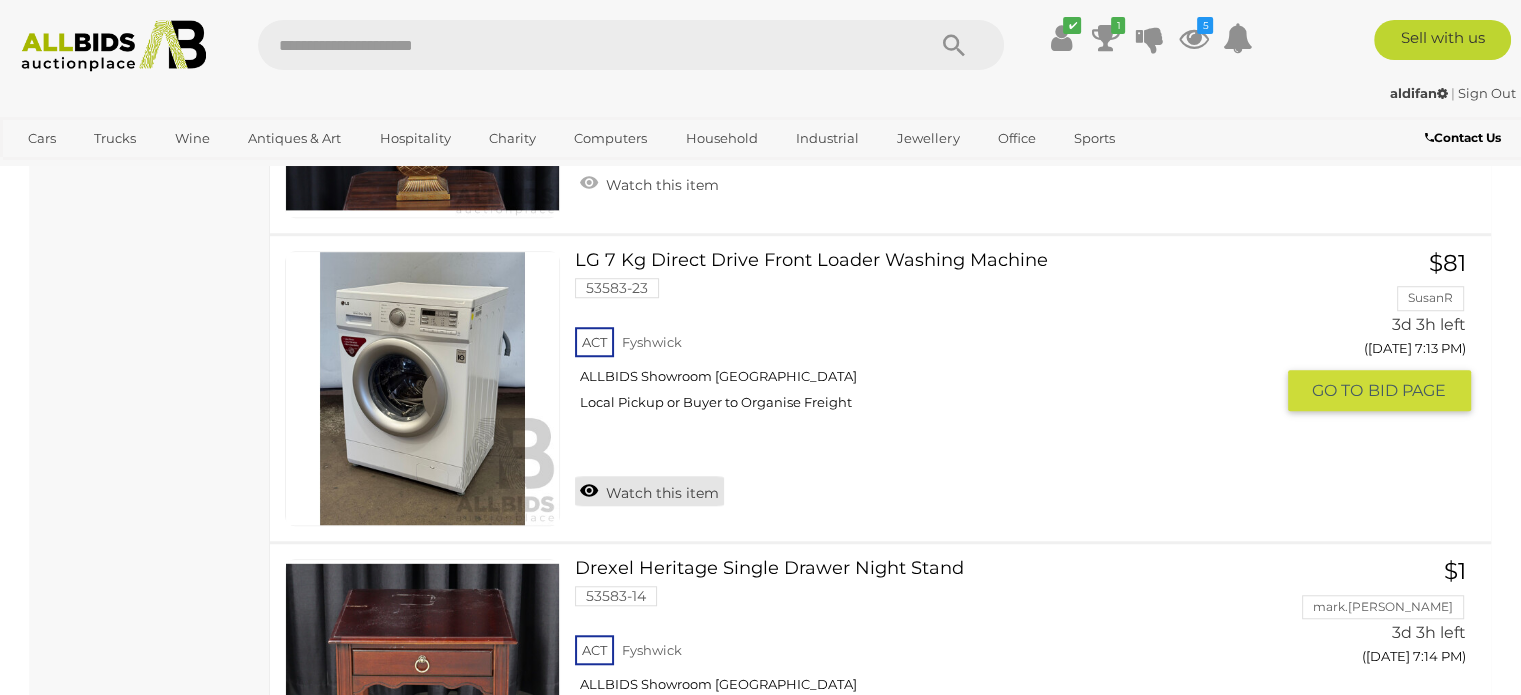 click on "Watch this item" at bounding box center [649, 491] 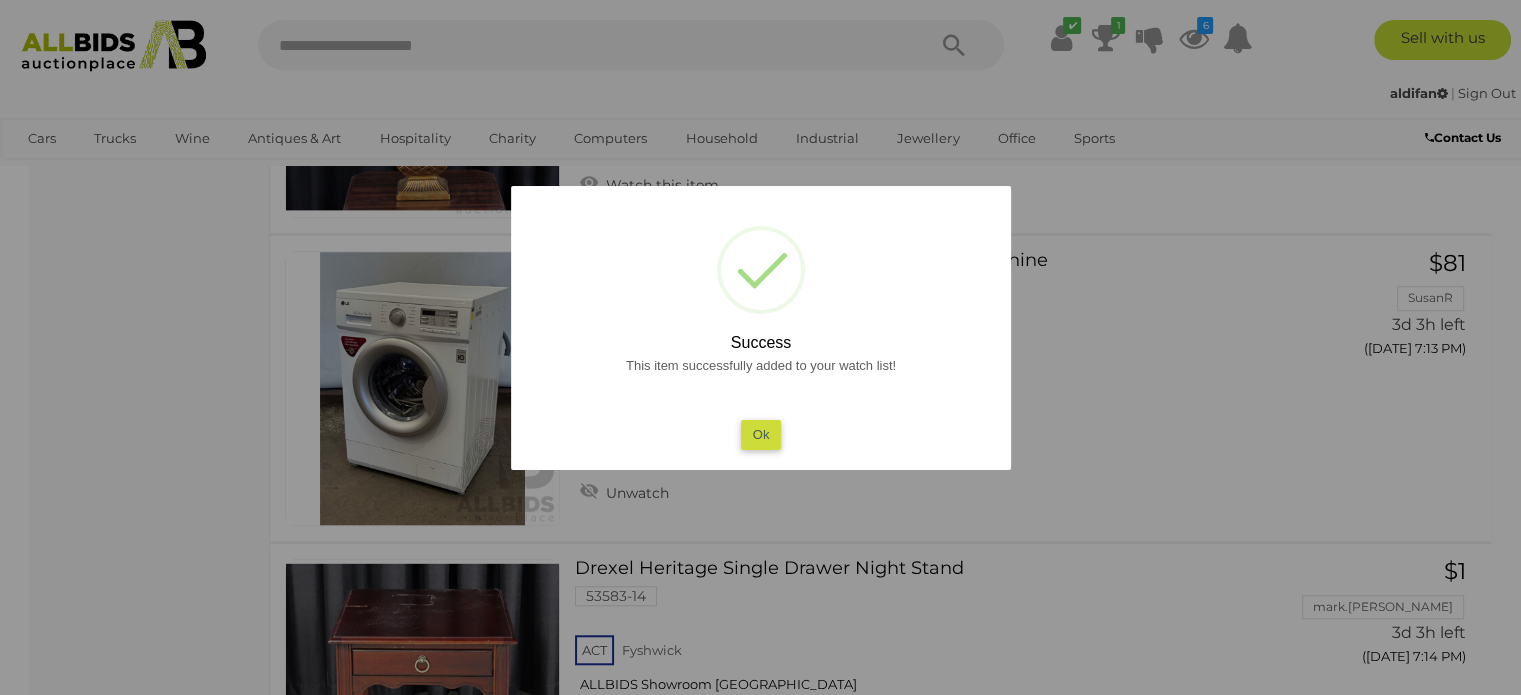 click on "Ok" at bounding box center (760, 434) 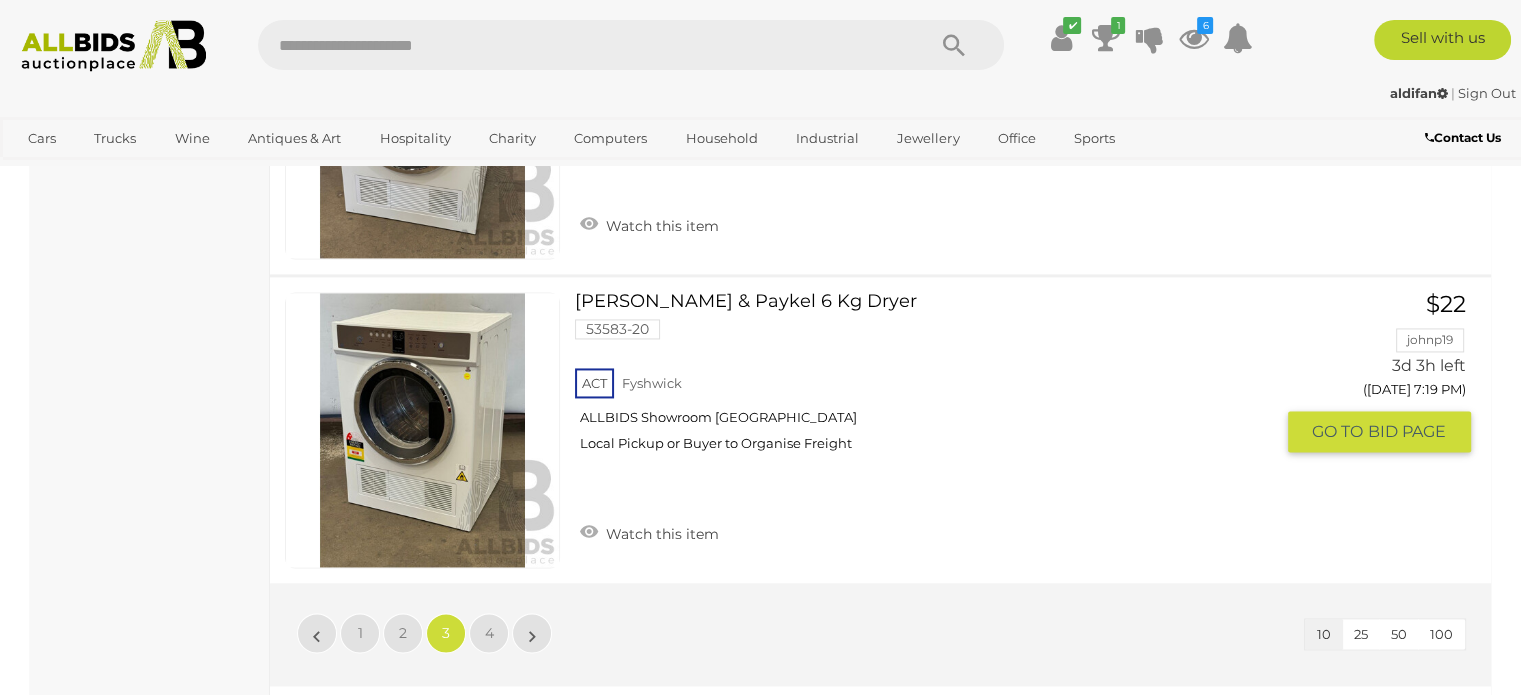 scroll, scrollTop: 3097, scrollLeft: 0, axis: vertical 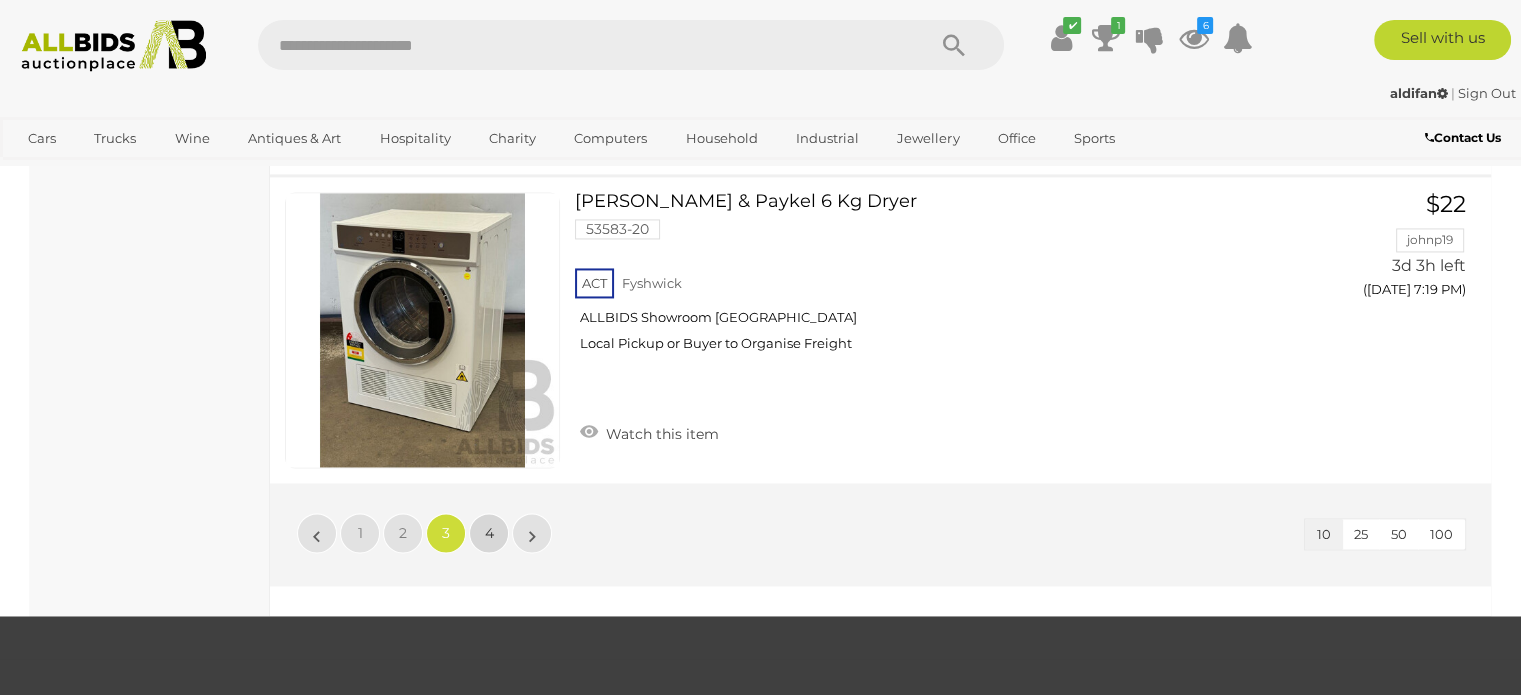 click on "4" at bounding box center (489, 533) 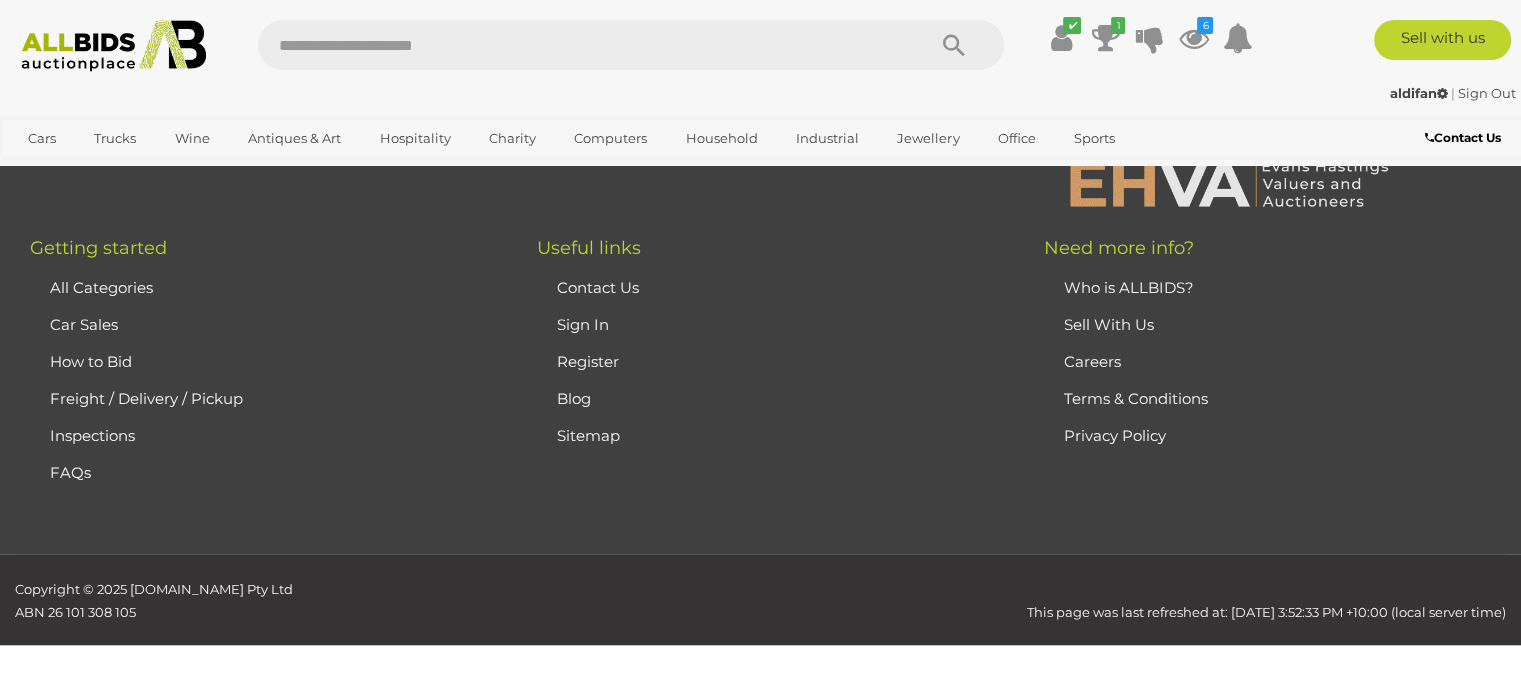 scroll, scrollTop: 297, scrollLeft: 0, axis: vertical 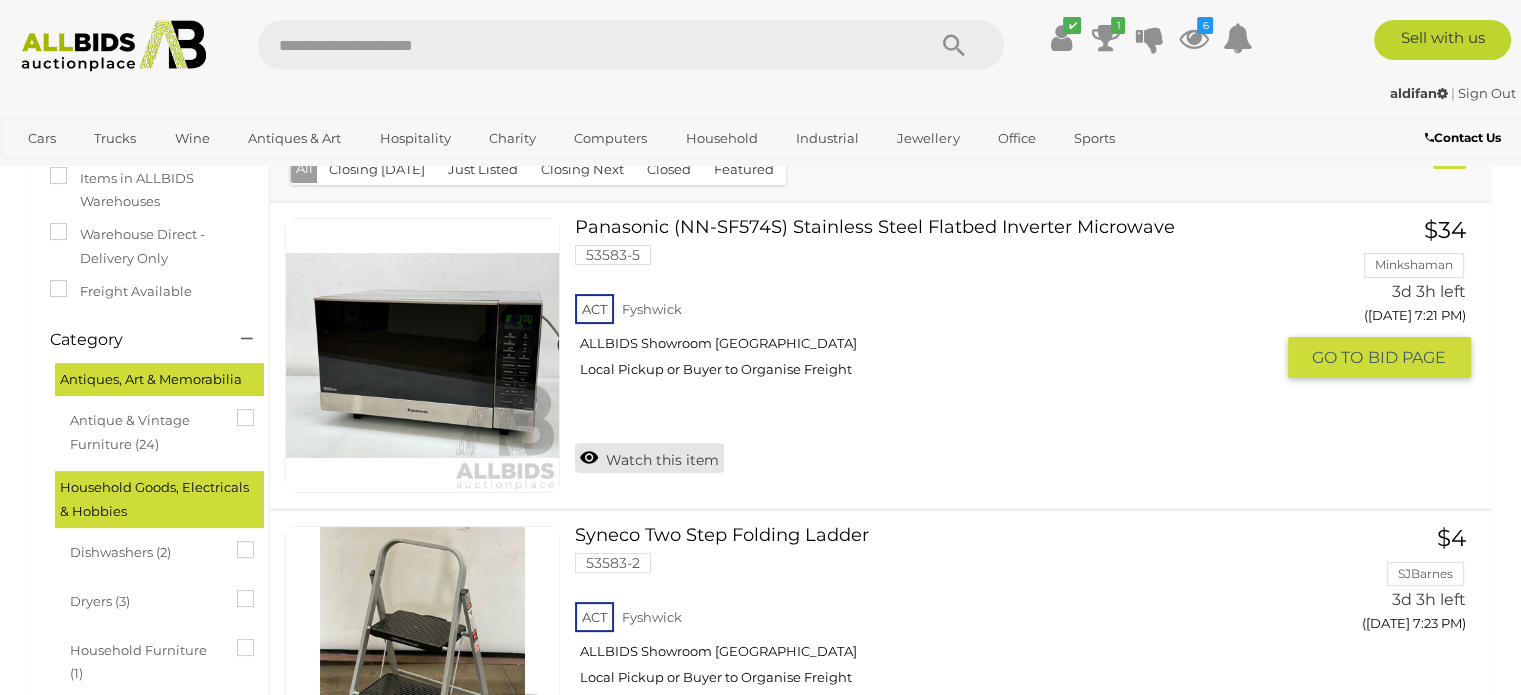 click on "Watch this item" at bounding box center [649, 458] 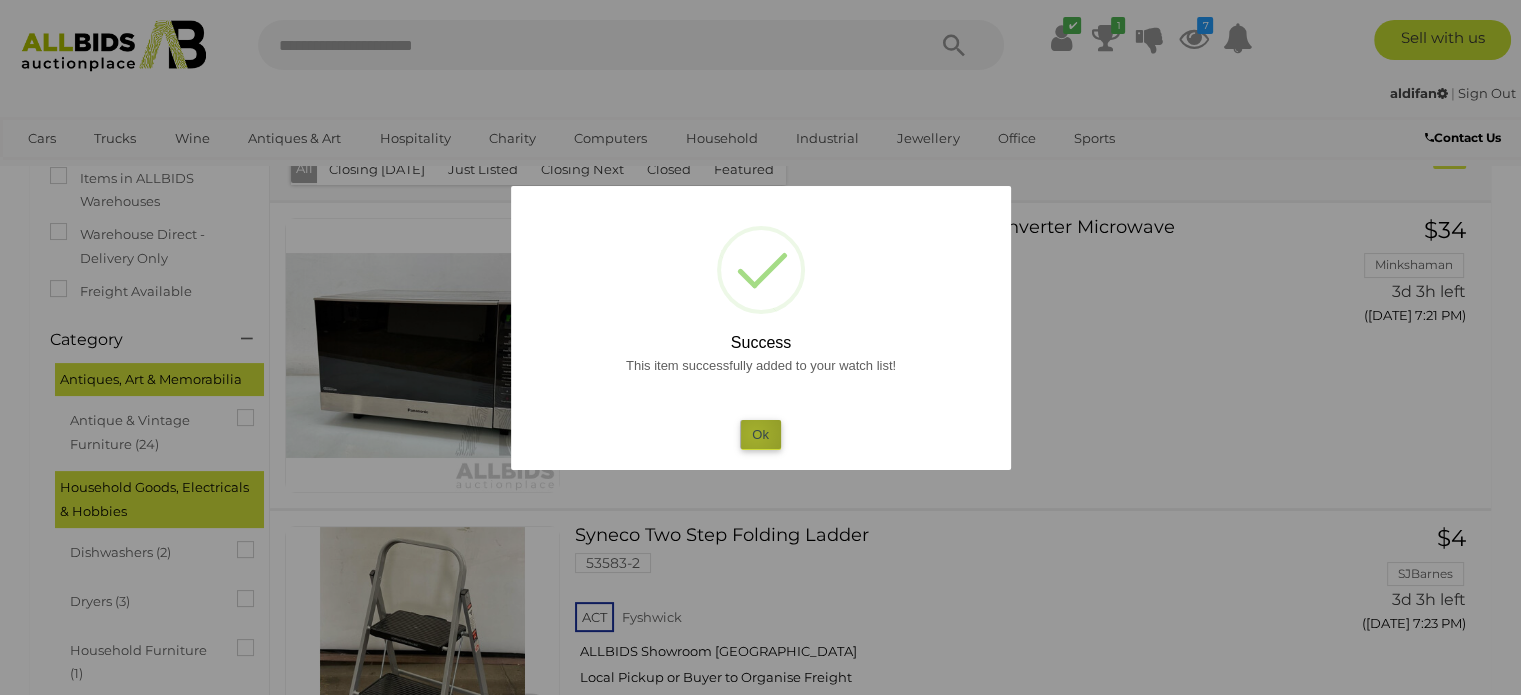click on "Ok" at bounding box center (760, 434) 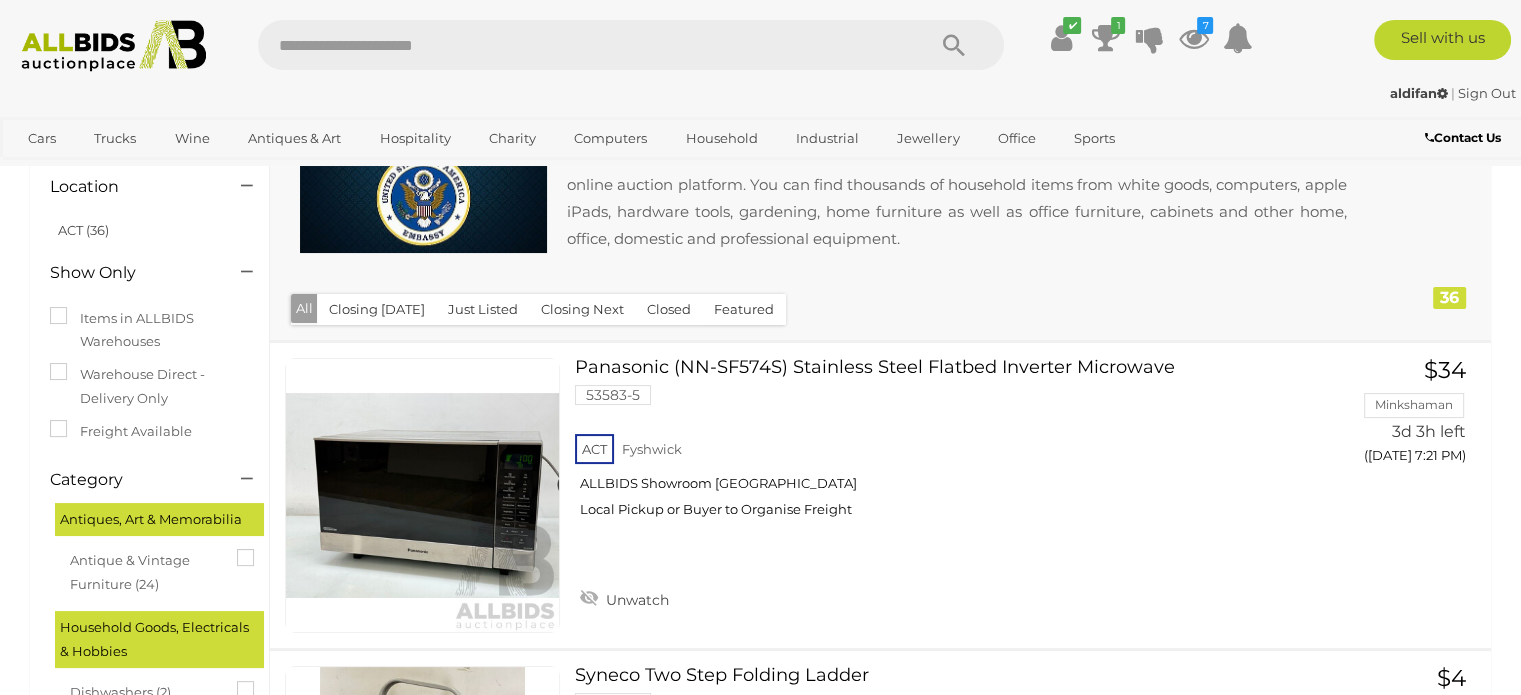 scroll, scrollTop: 0, scrollLeft: 0, axis: both 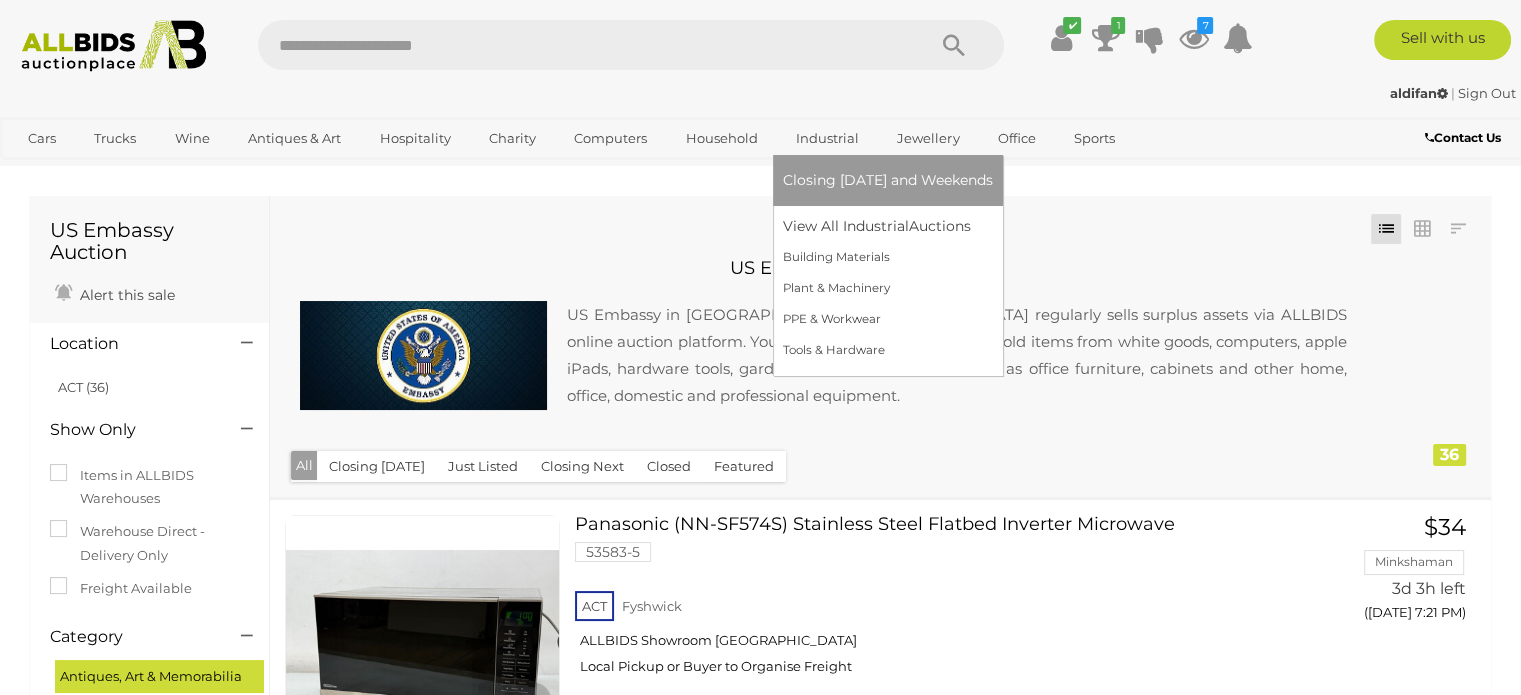 click on "Industrial" at bounding box center (827, 138) 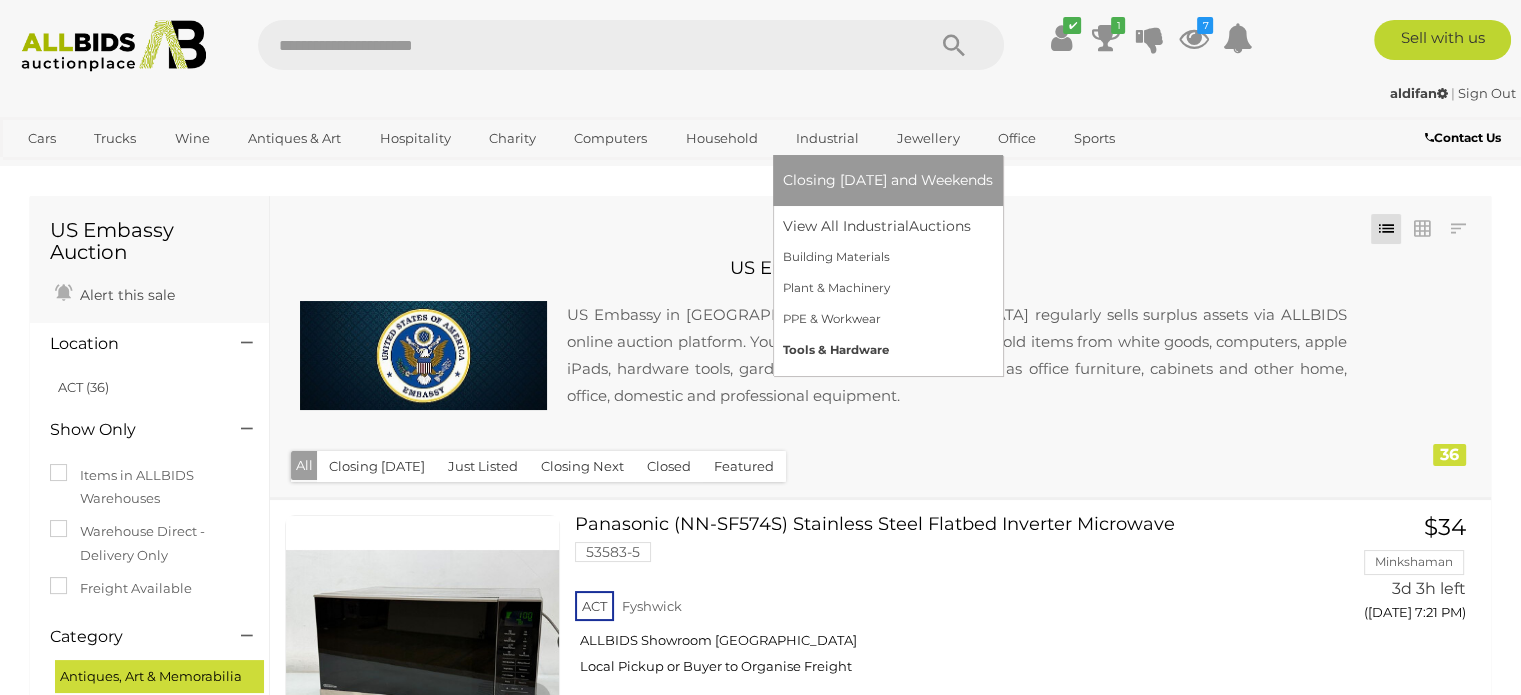 click on "Tools & Hardware" at bounding box center [888, 350] 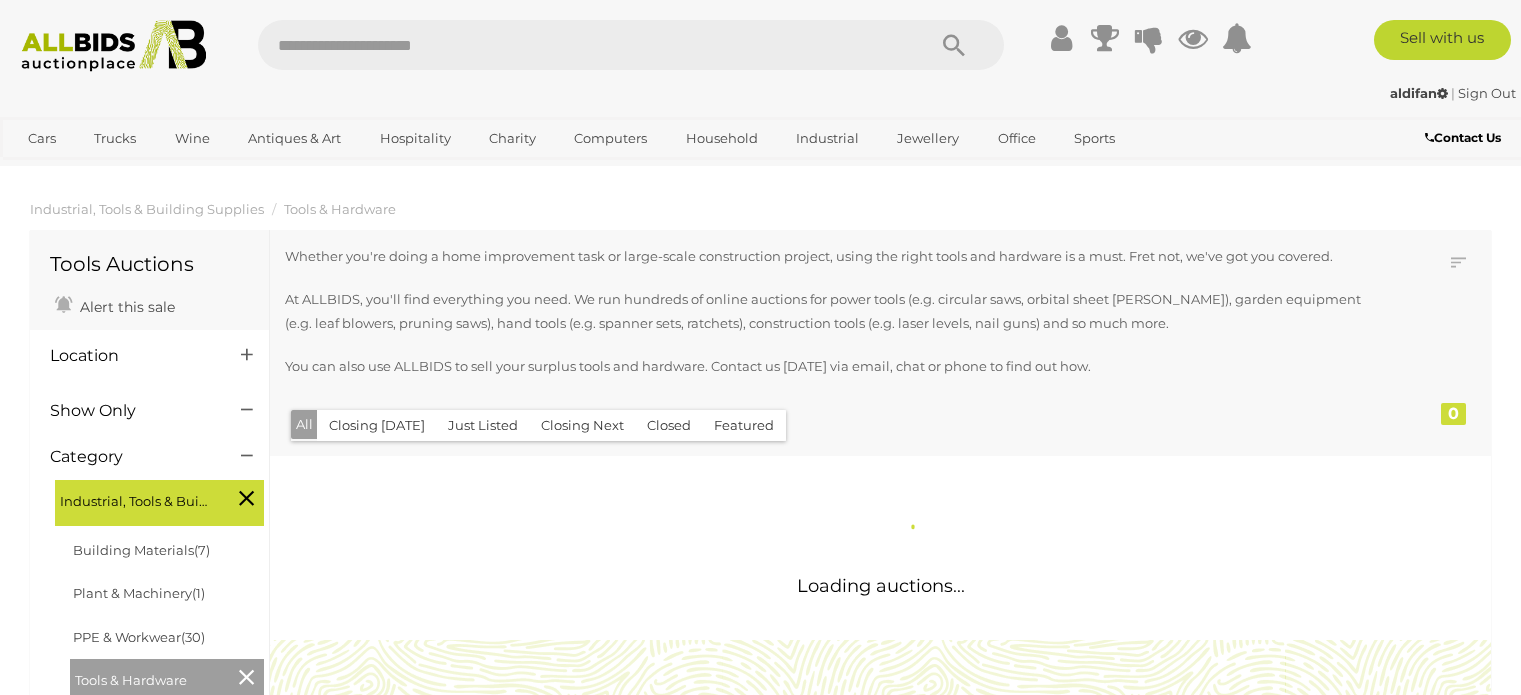 scroll, scrollTop: 0, scrollLeft: 0, axis: both 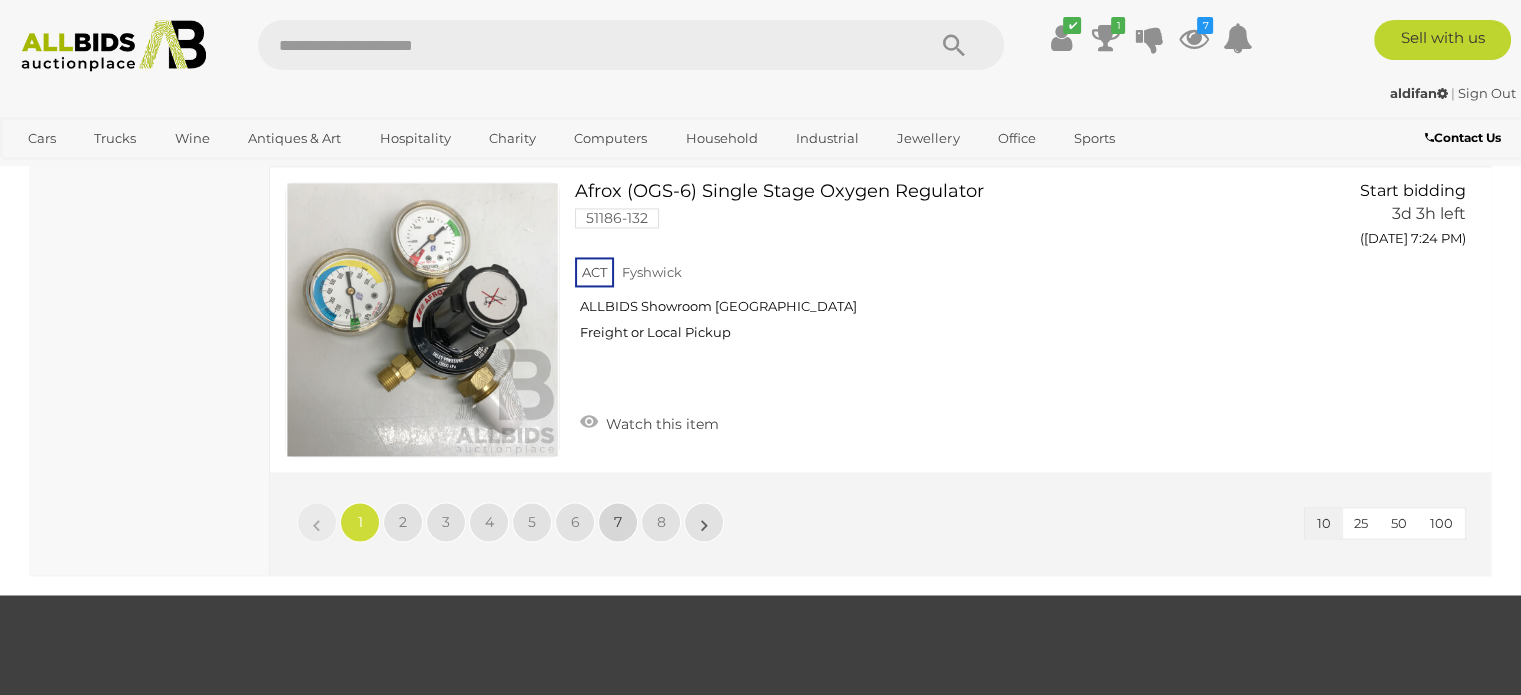 click on "7" at bounding box center (618, 522) 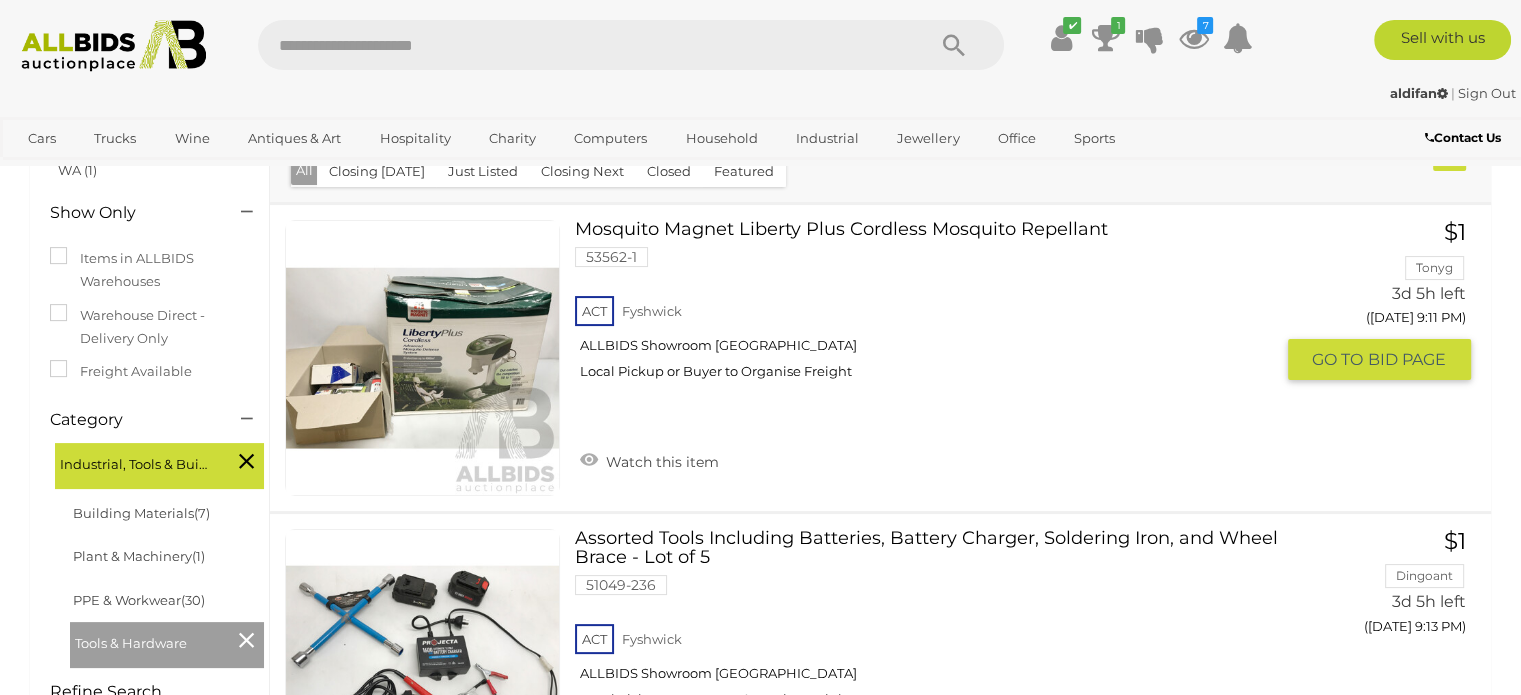 scroll, scrollTop: 300, scrollLeft: 0, axis: vertical 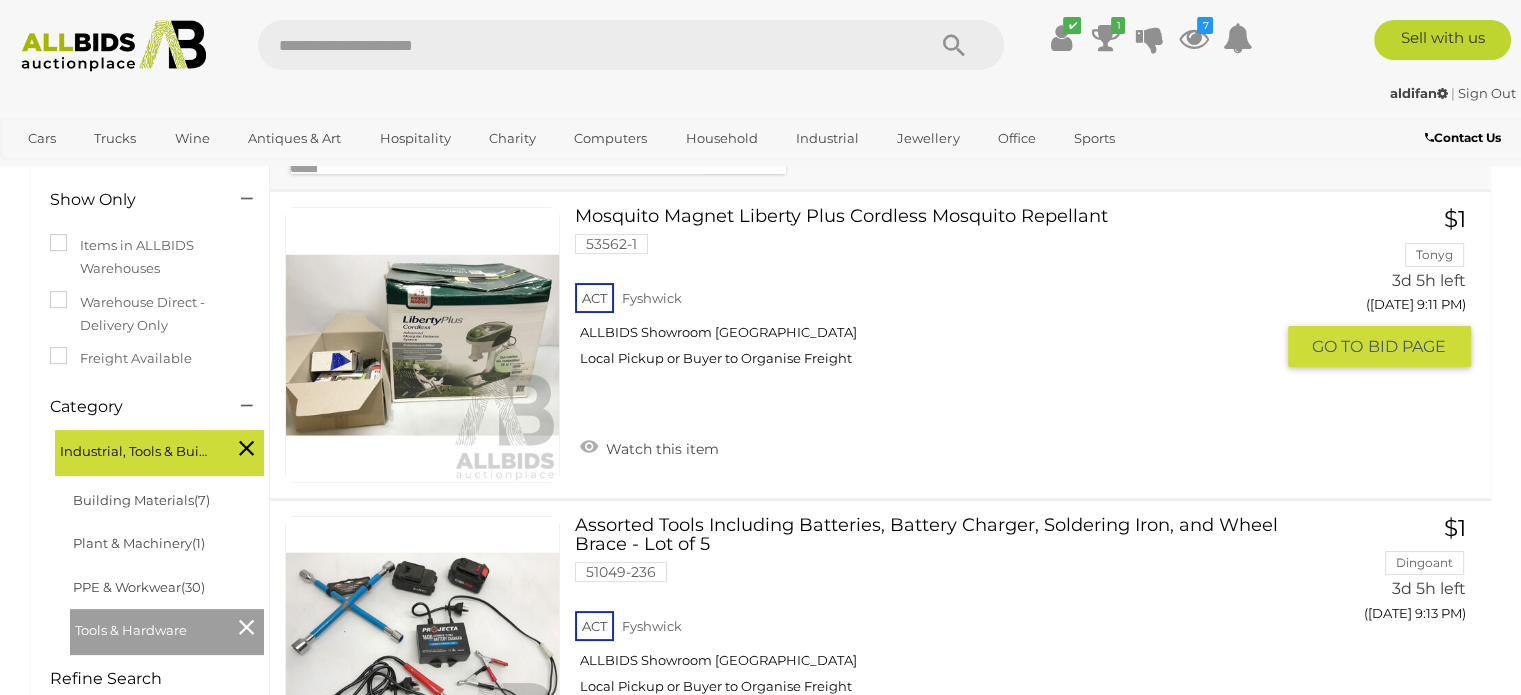 click on "Mosquito Magnet Liberty Plus Cordless Mosquito Repellant
53562-1
ACT
Fyshwick" at bounding box center (931, 294) 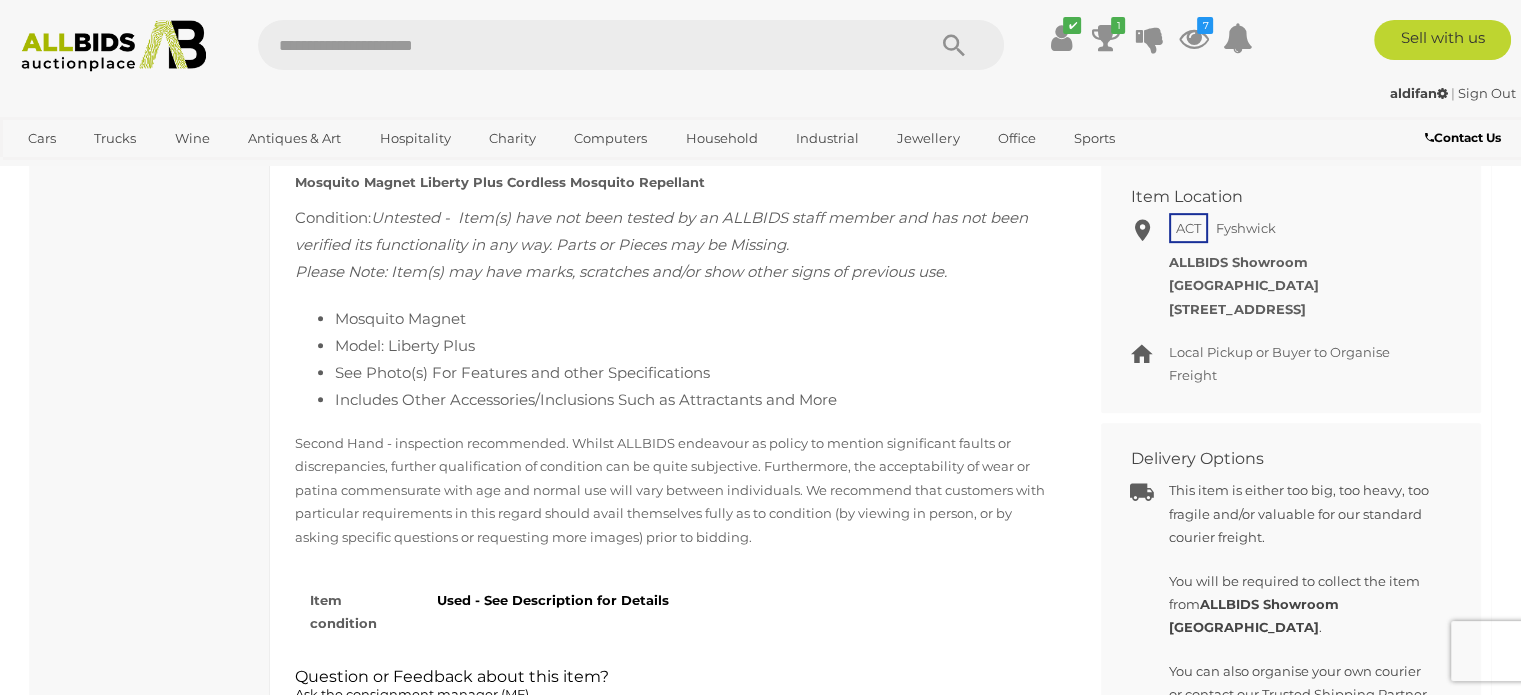 scroll, scrollTop: 900, scrollLeft: 0, axis: vertical 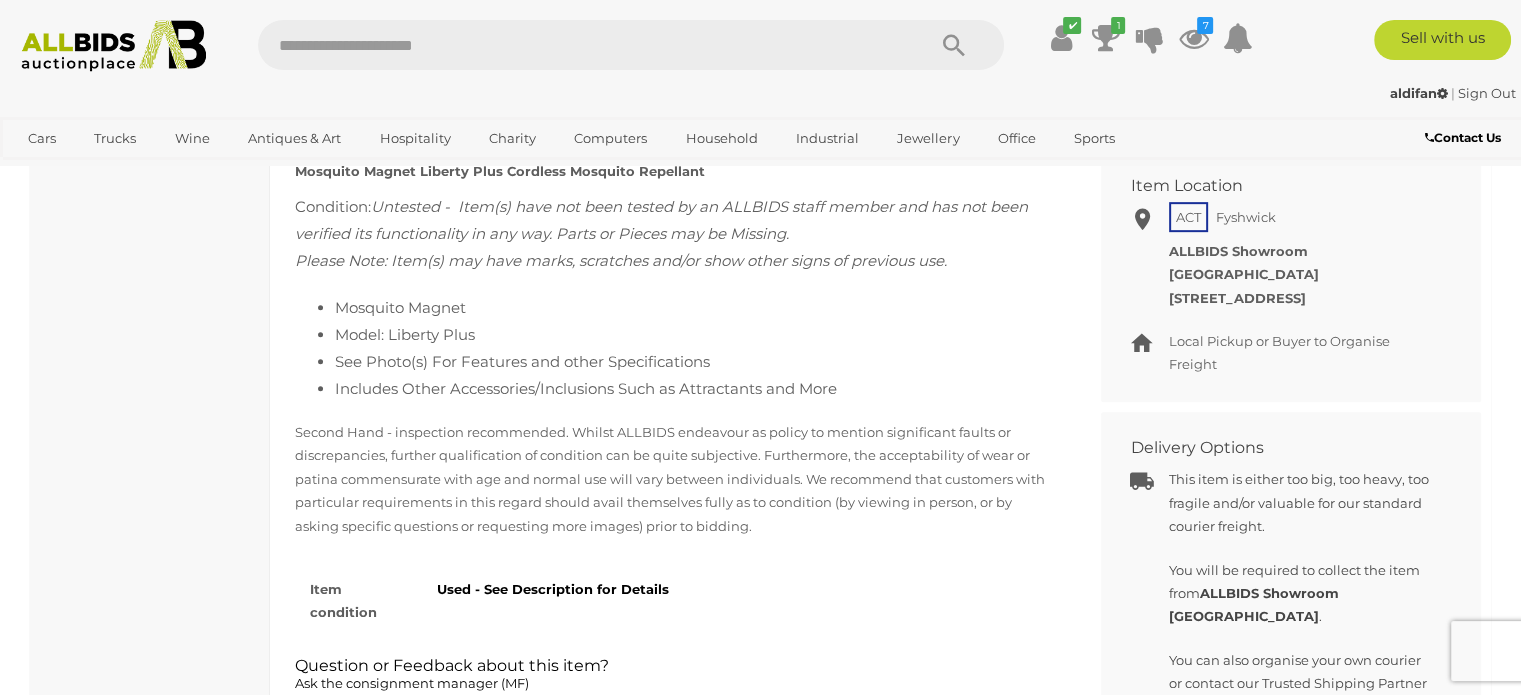 click on "Second Hand - inspection recommended. Whilst ALLBIDS endeavour as policy to mention significant faults or discrepancies, further qualification of condition can be quite subjective. Furthermore, the acceptability of wear or patina commensurate with age and normal use will vary between individuals. We recommend that customers with particular requirements in this regard should avail themselves fully as to condition (by viewing in person, or by asking specific questions or requesting more images) prior to bidding." at bounding box center [675, 479] 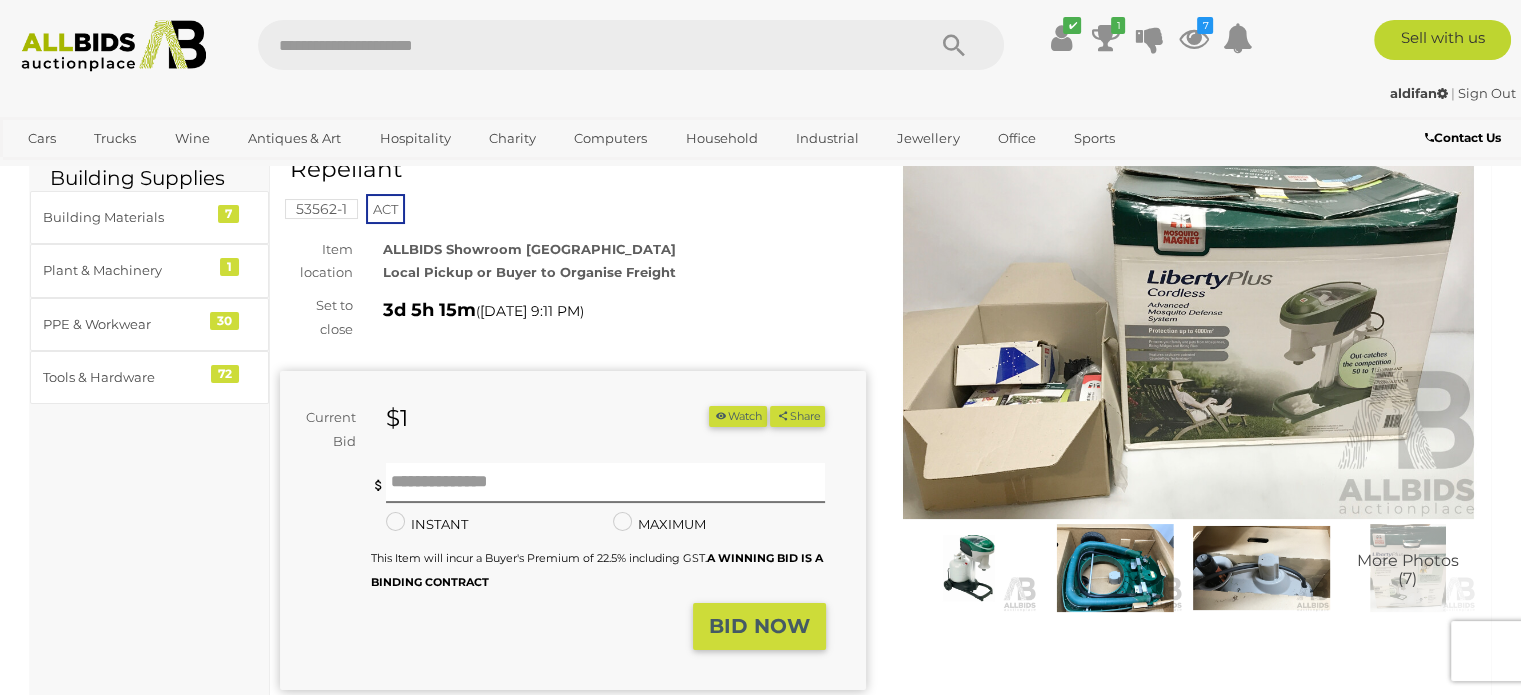 scroll, scrollTop: 0, scrollLeft: 0, axis: both 